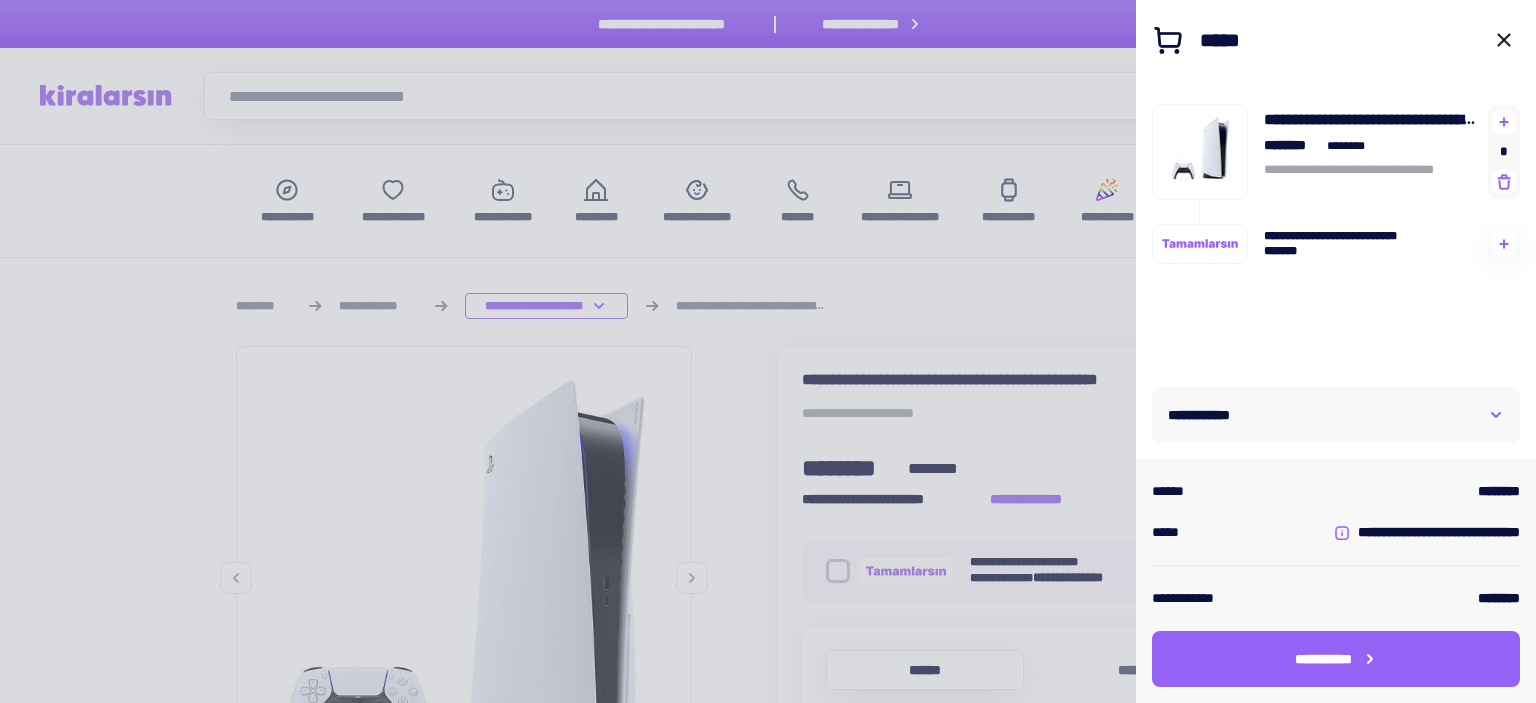 scroll, scrollTop: 439, scrollLeft: 0, axis: vertical 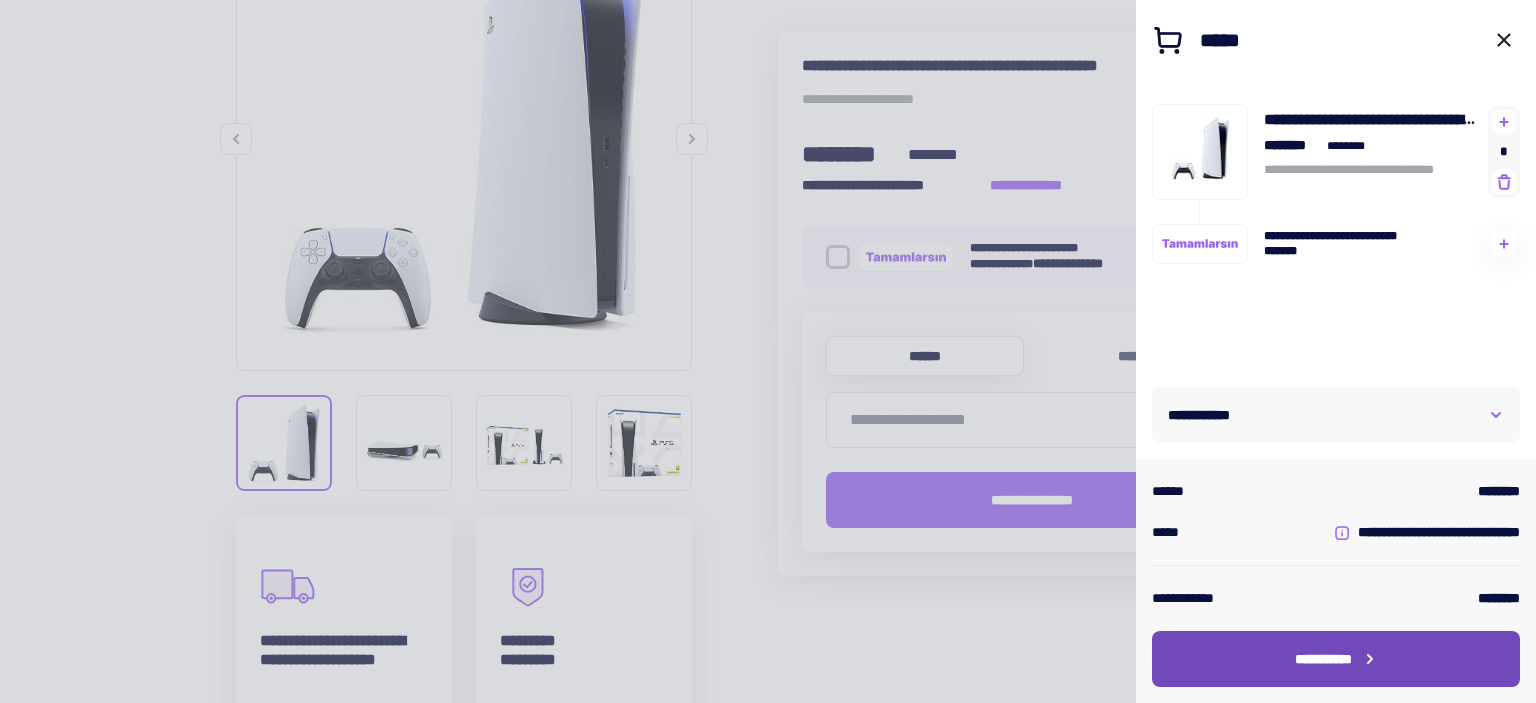 click on "**********" at bounding box center [1336, 659] 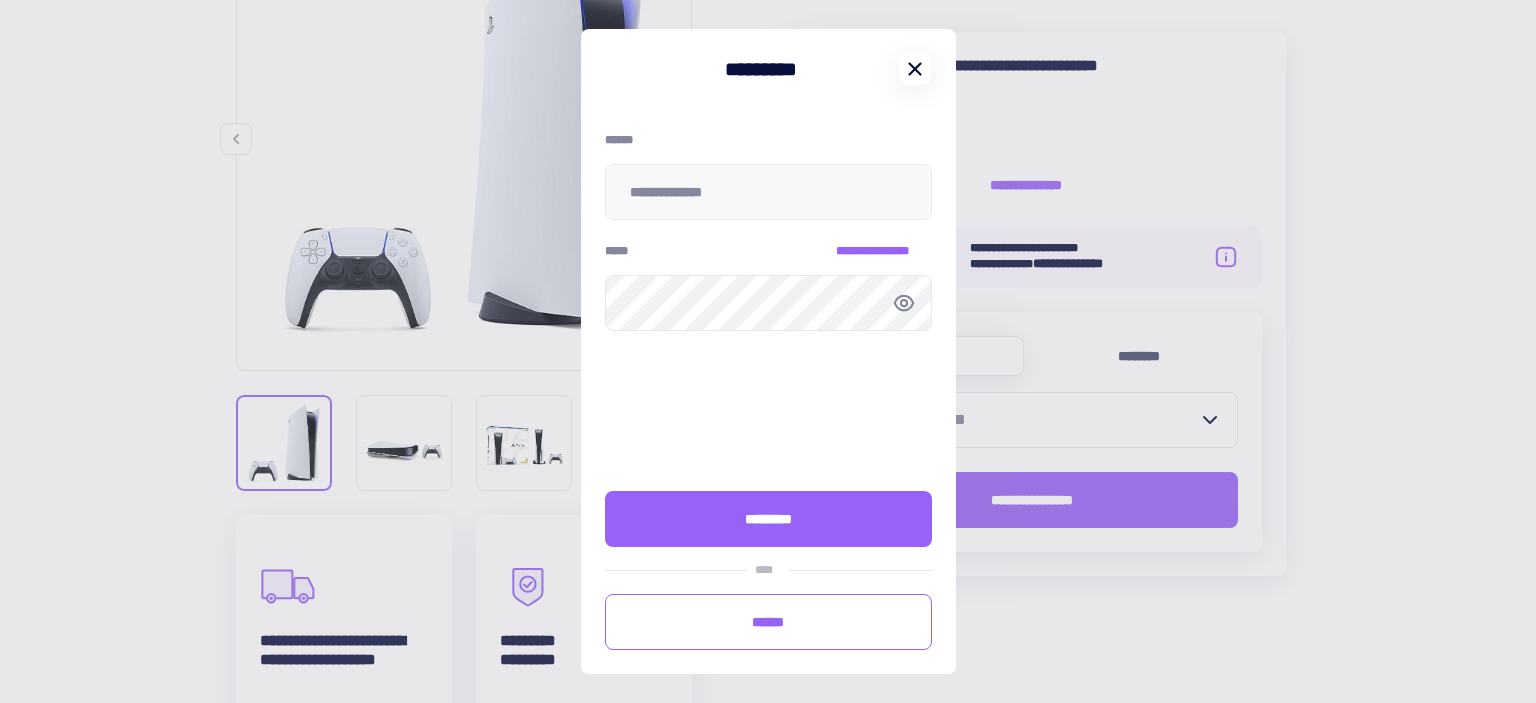 click 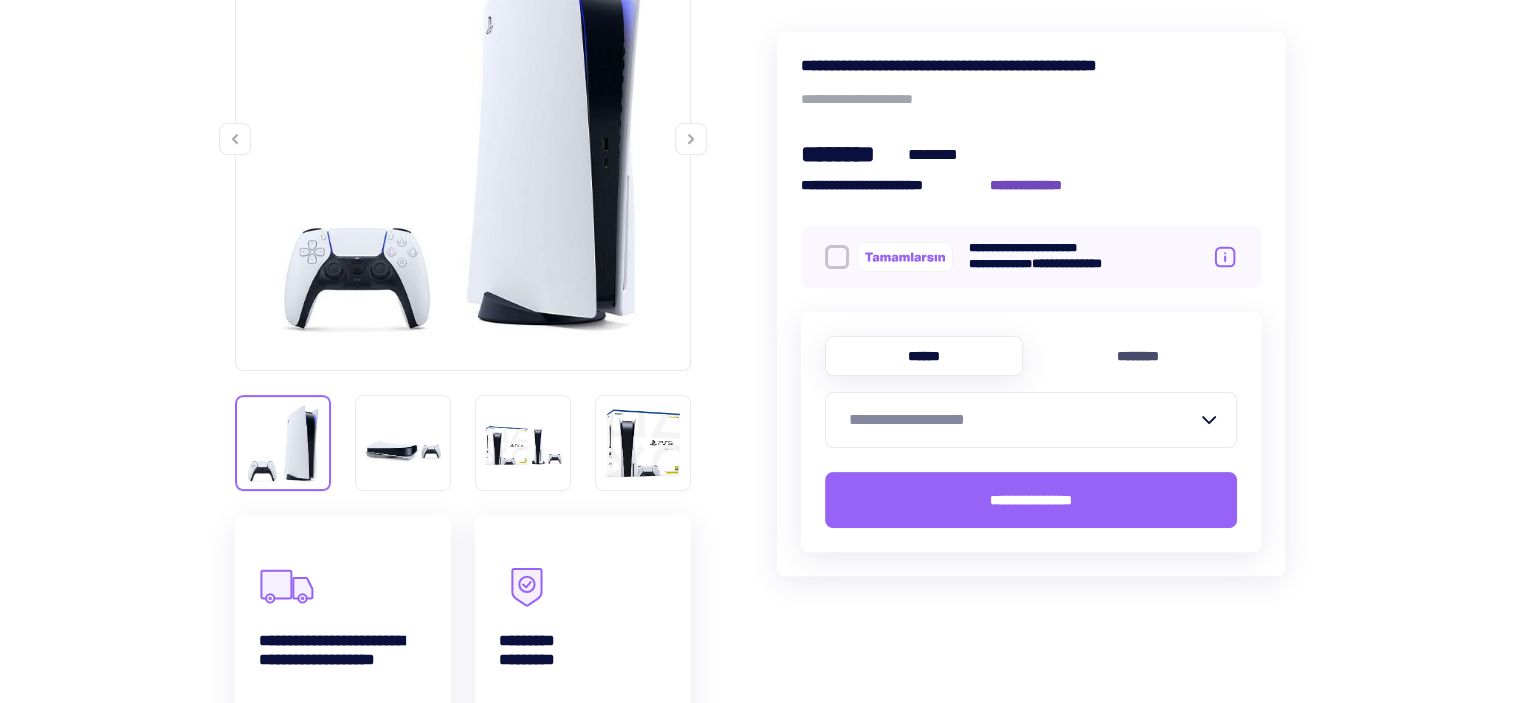 scroll, scrollTop: 392, scrollLeft: 0, axis: vertical 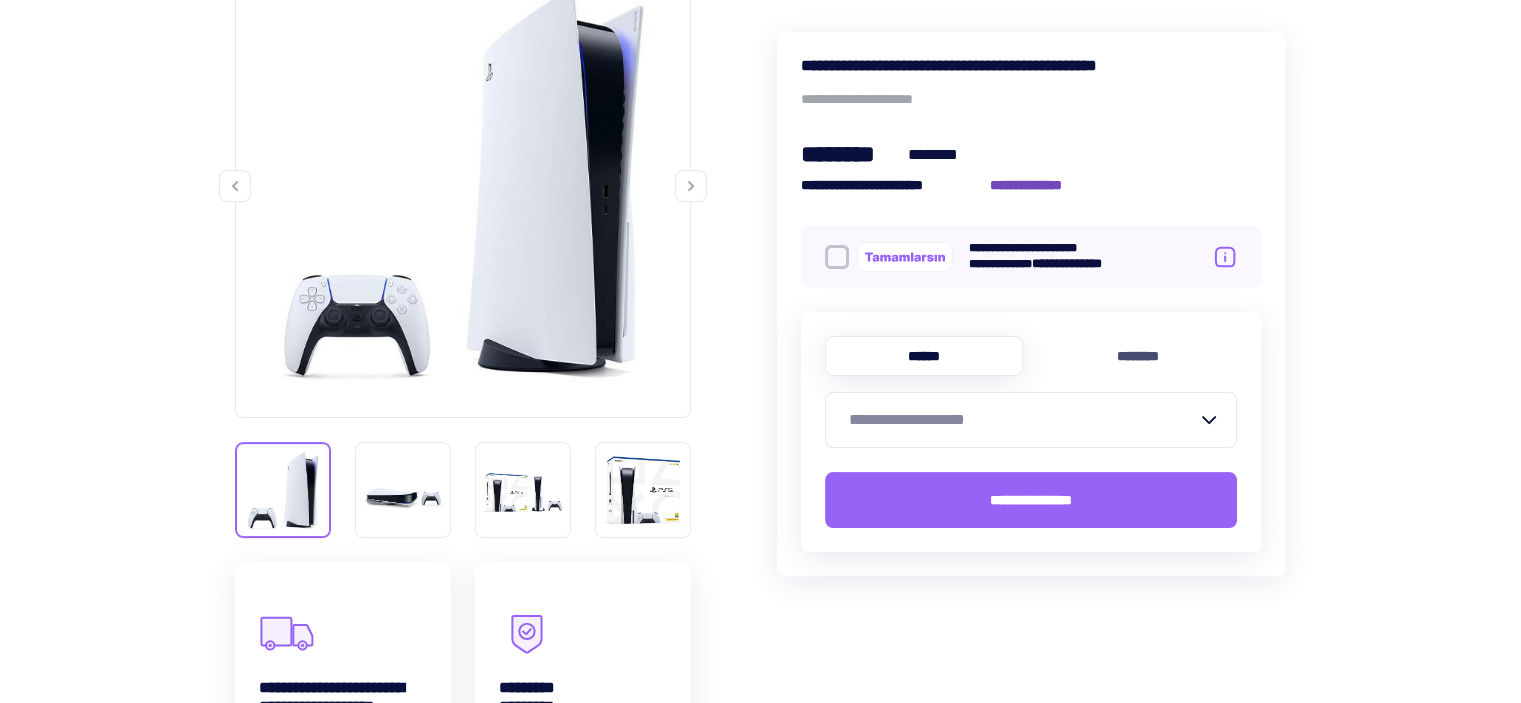 click on "**********" at bounding box center [1036, 185] 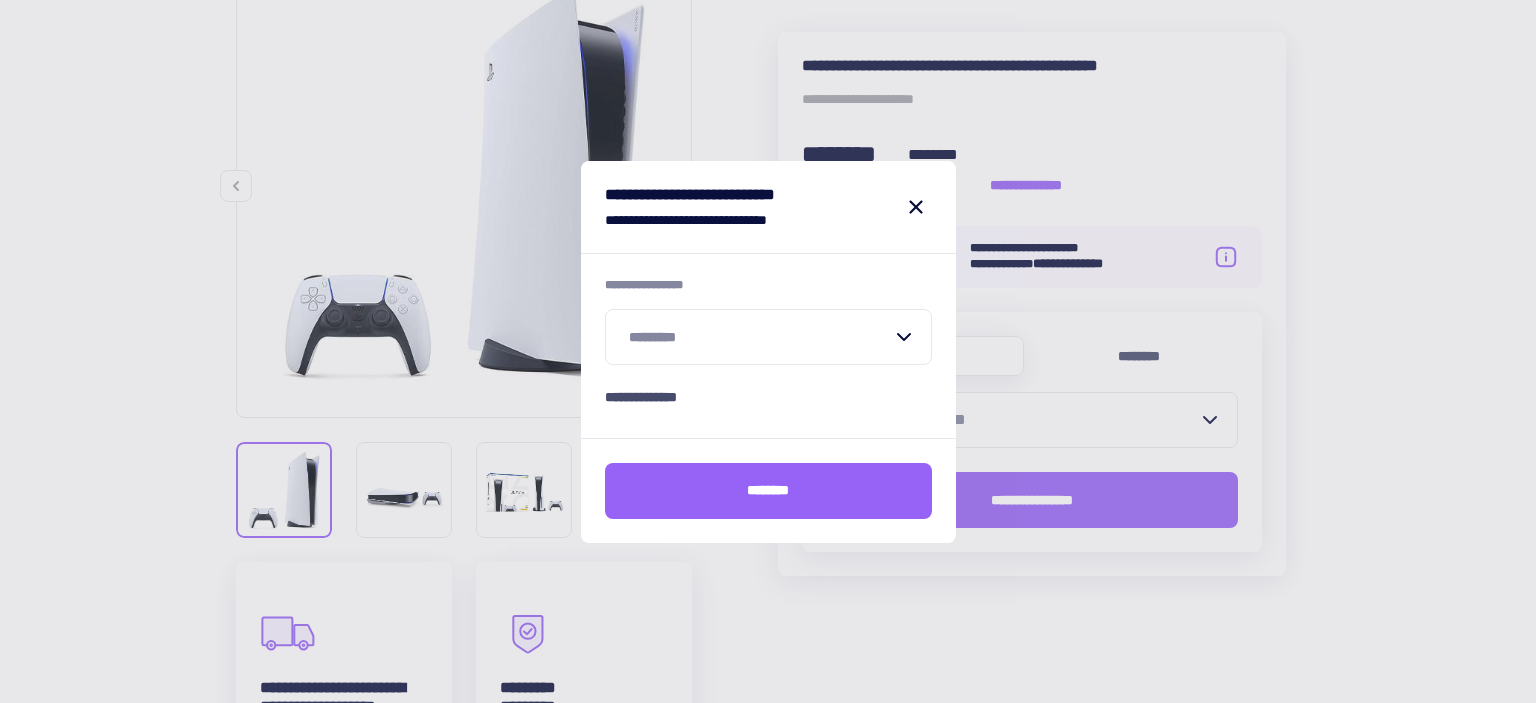 click at bounding box center (756, 337) 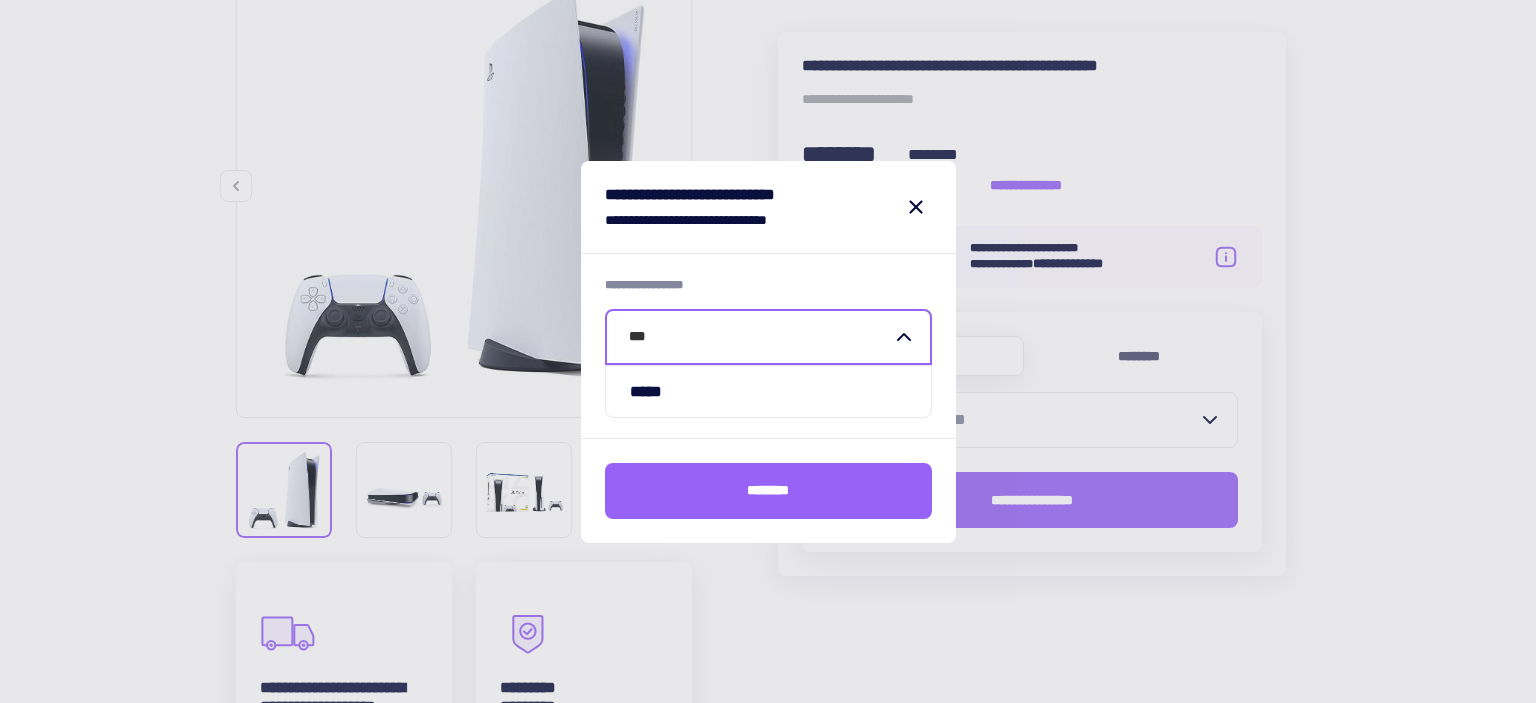 type on "****" 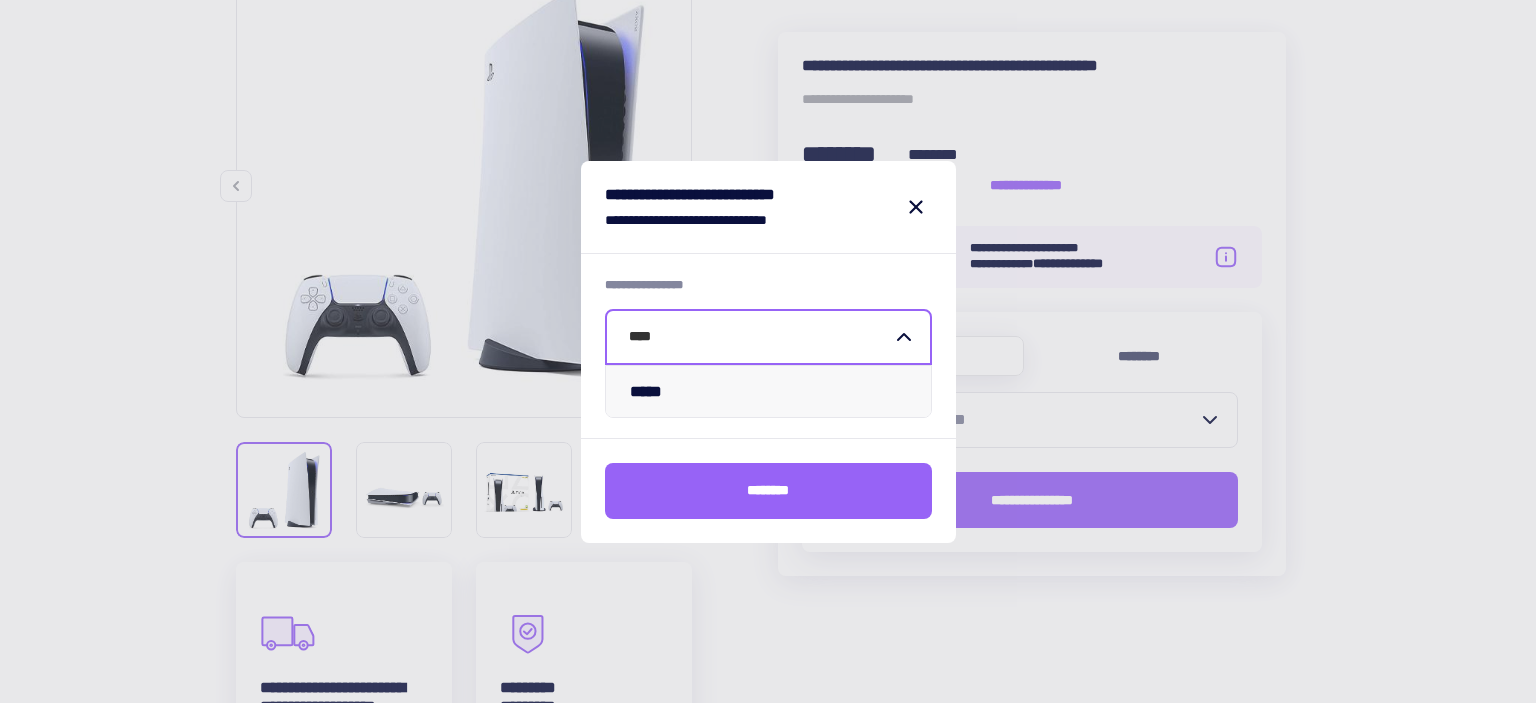 click on "*****" at bounding box center [768, 391] 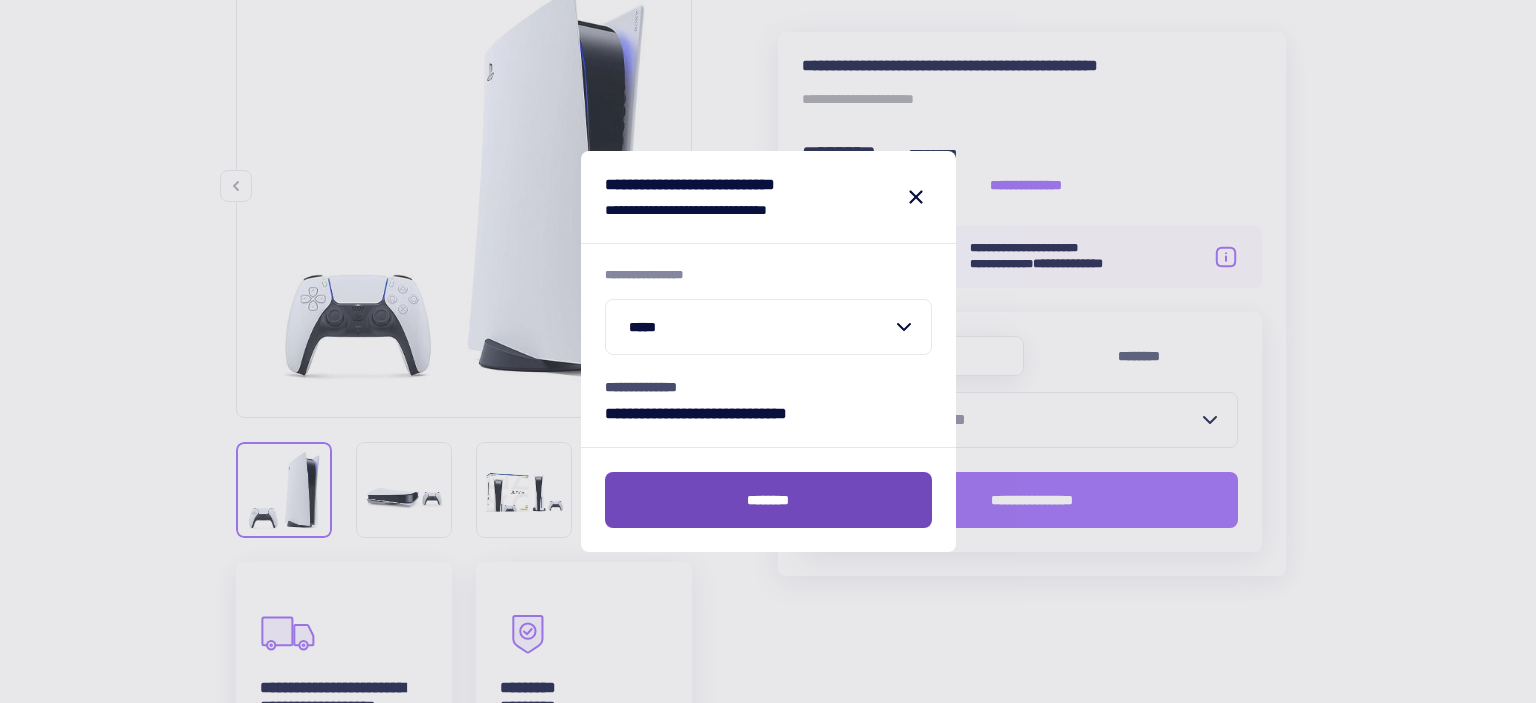 click on "********" at bounding box center [768, 500] 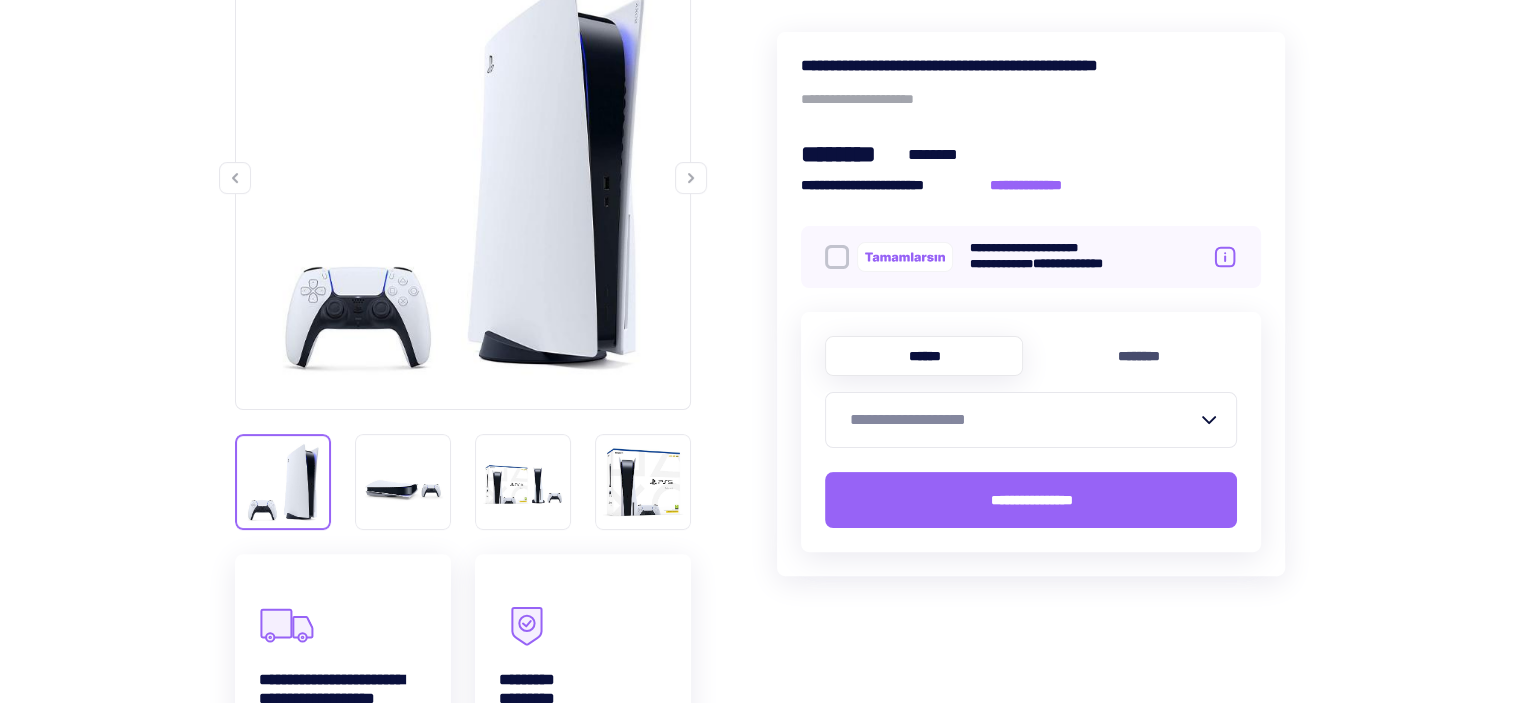 scroll, scrollTop: 415, scrollLeft: 0, axis: vertical 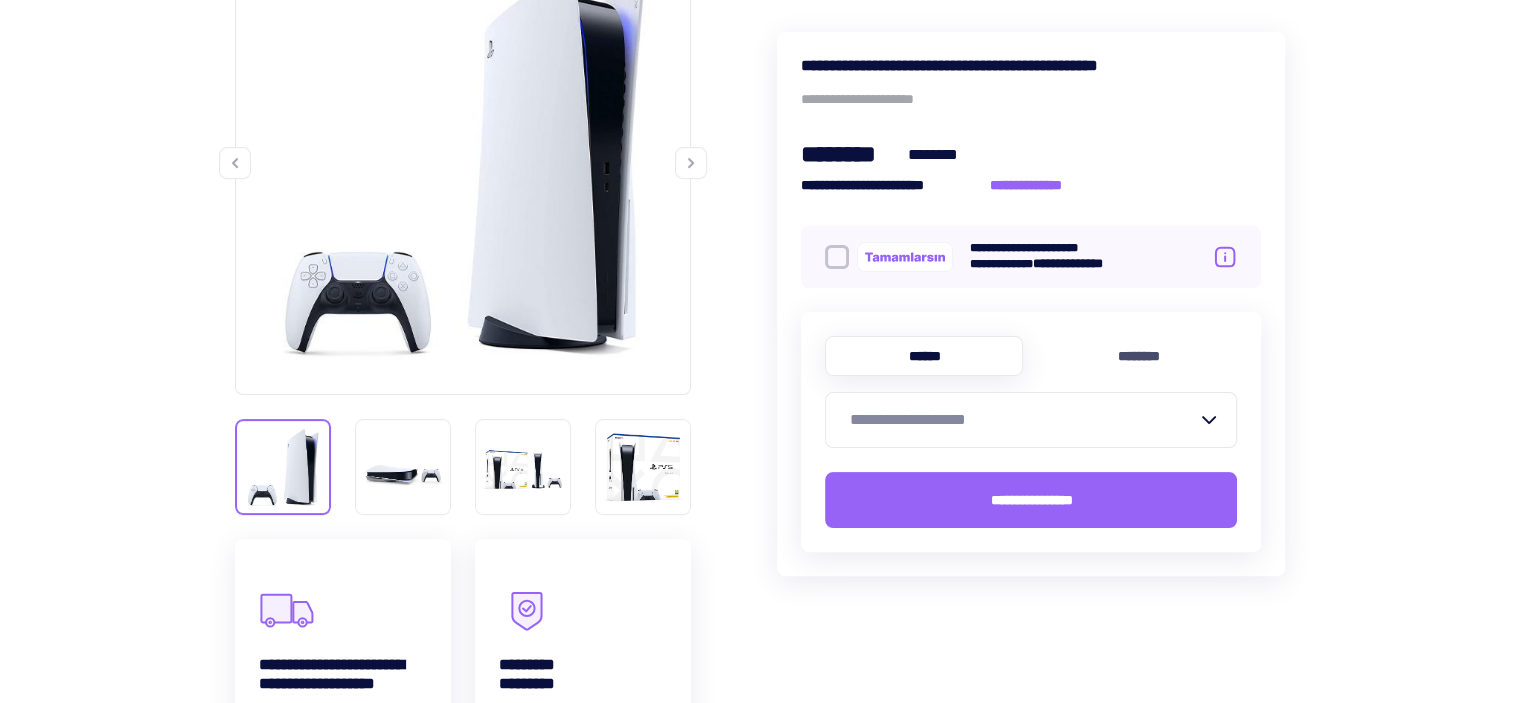 click on "**********" at bounding box center (1019, 420) 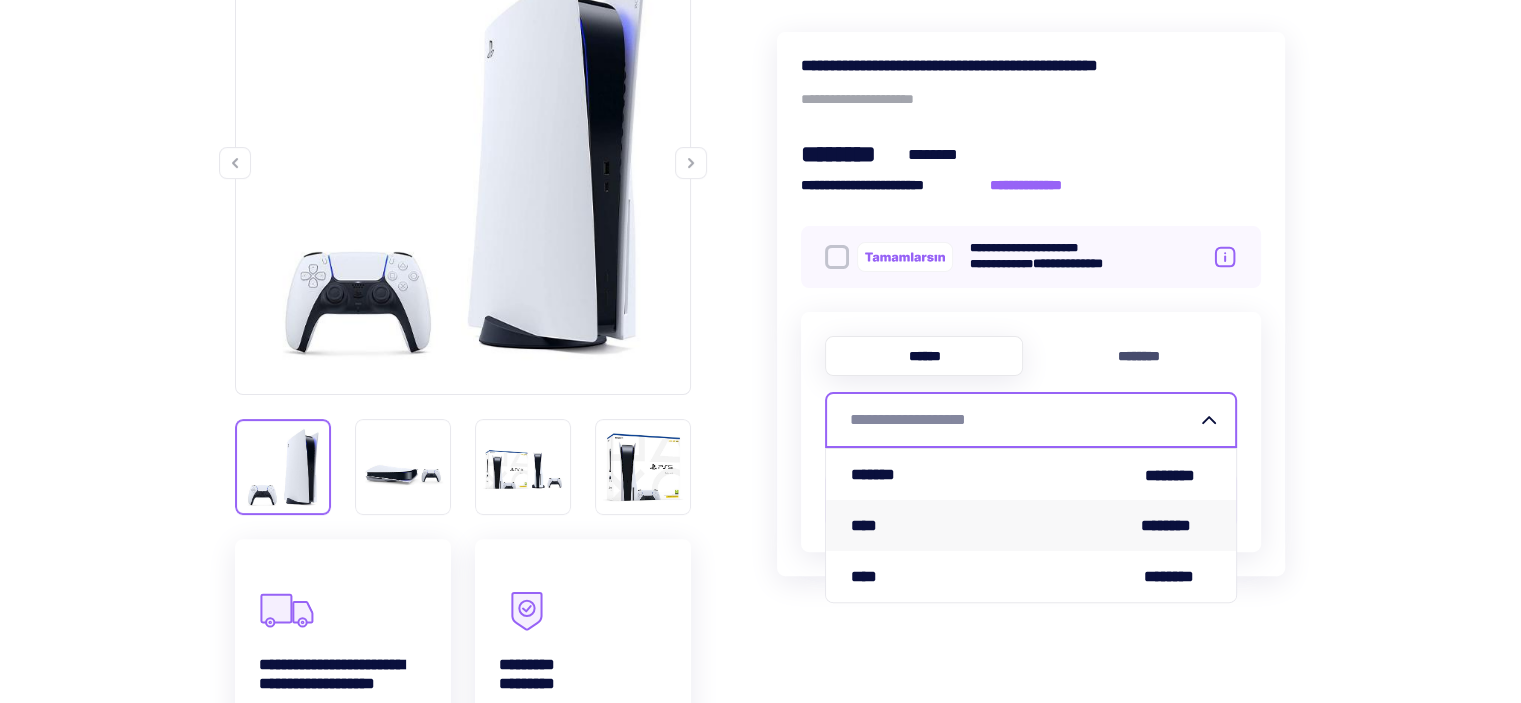 click on "**** ********" at bounding box center (1031, 525) 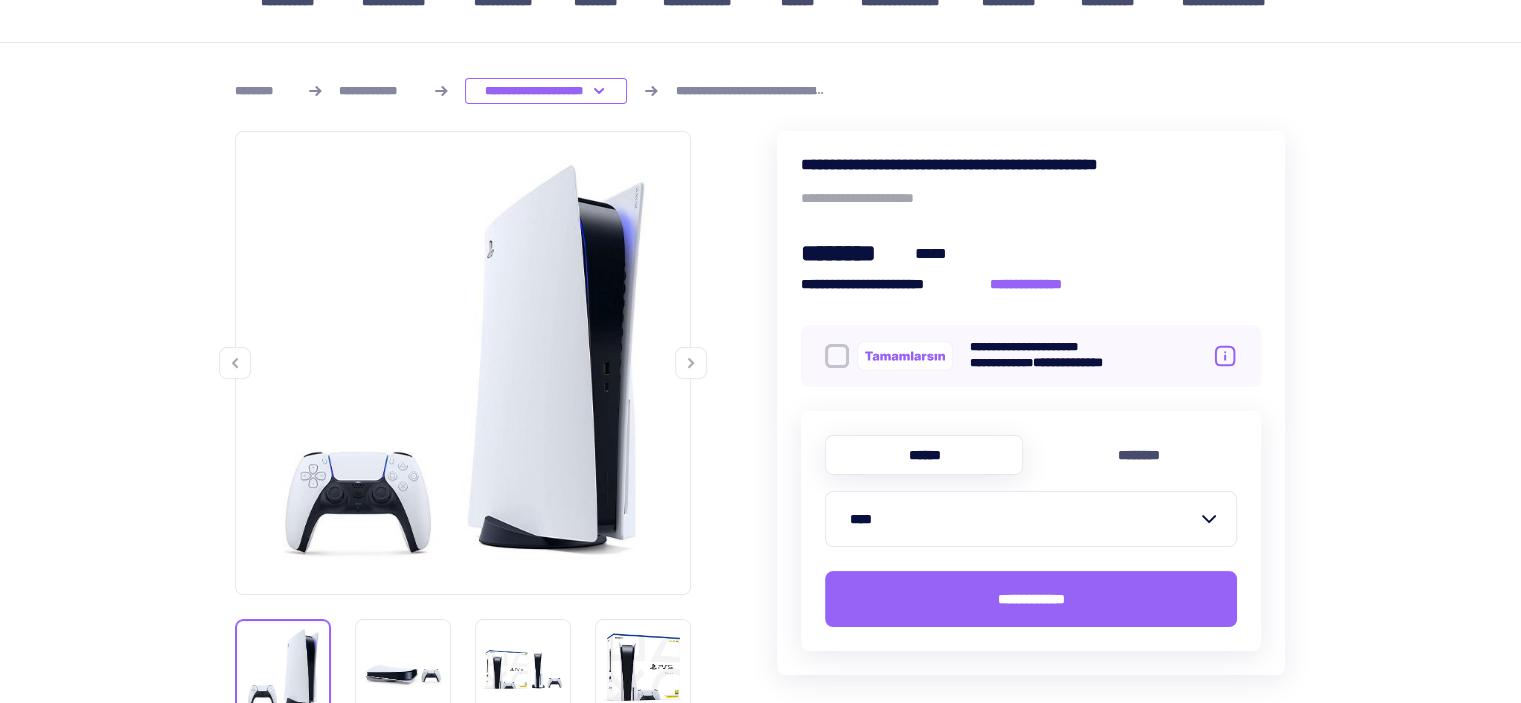 scroll, scrollTop: 0, scrollLeft: 0, axis: both 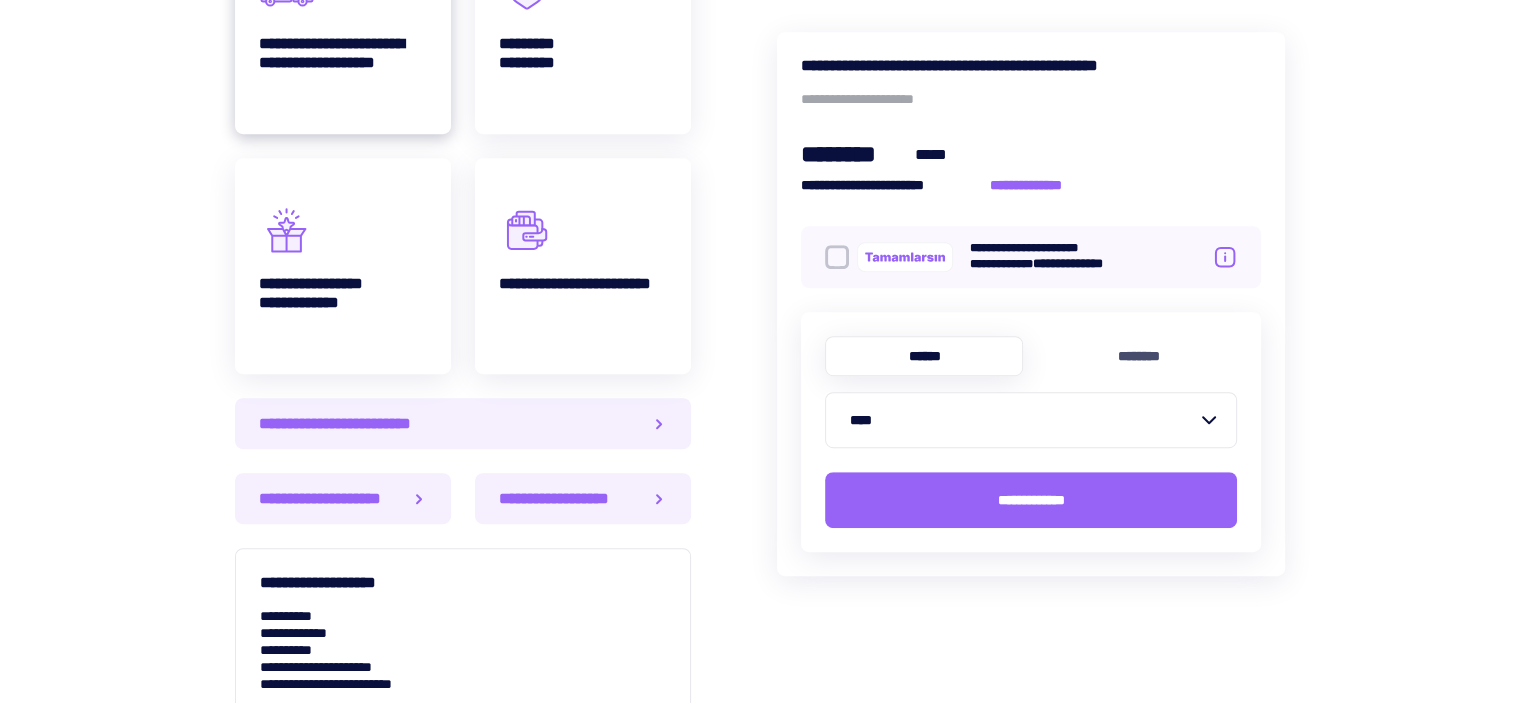 click on "**********" at bounding box center [347, 423] 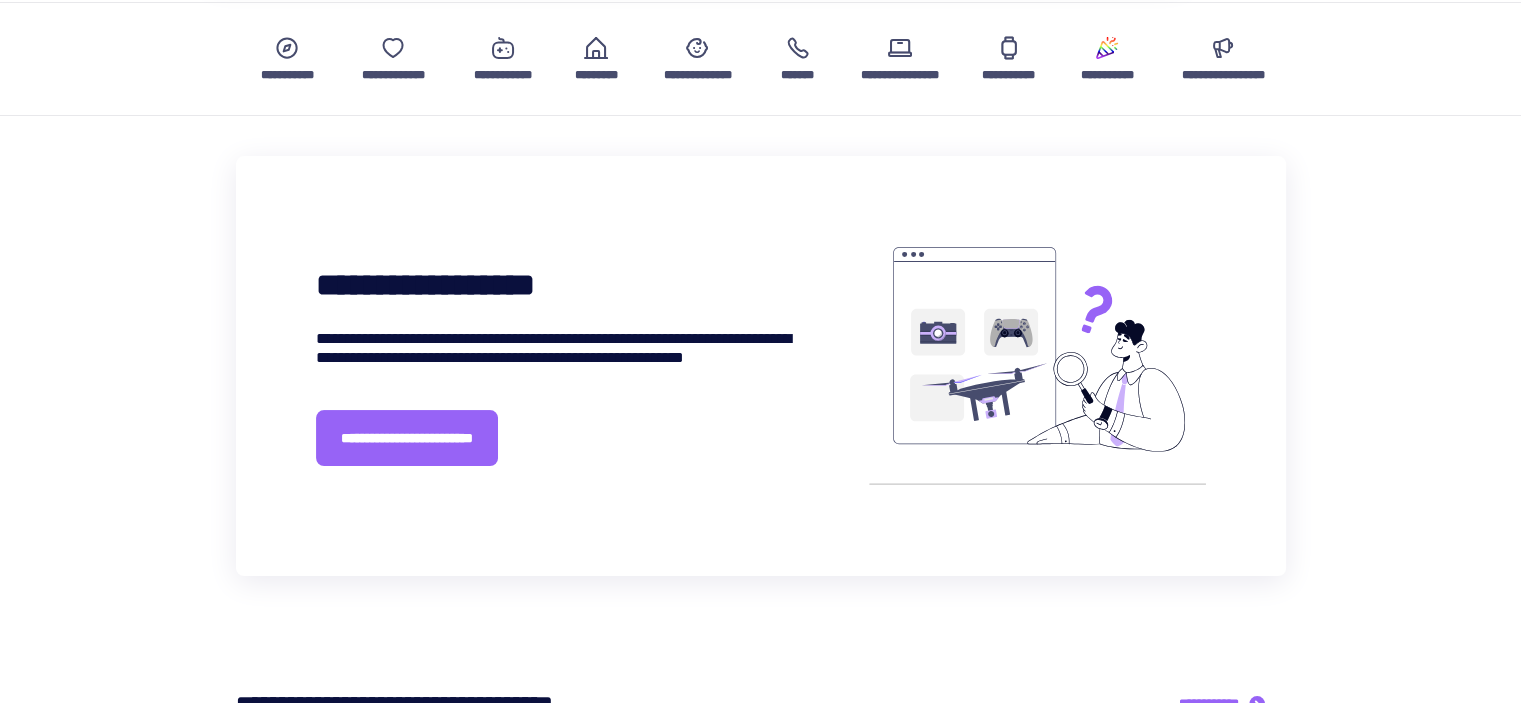 scroll, scrollTop: 152, scrollLeft: 0, axis: vertical 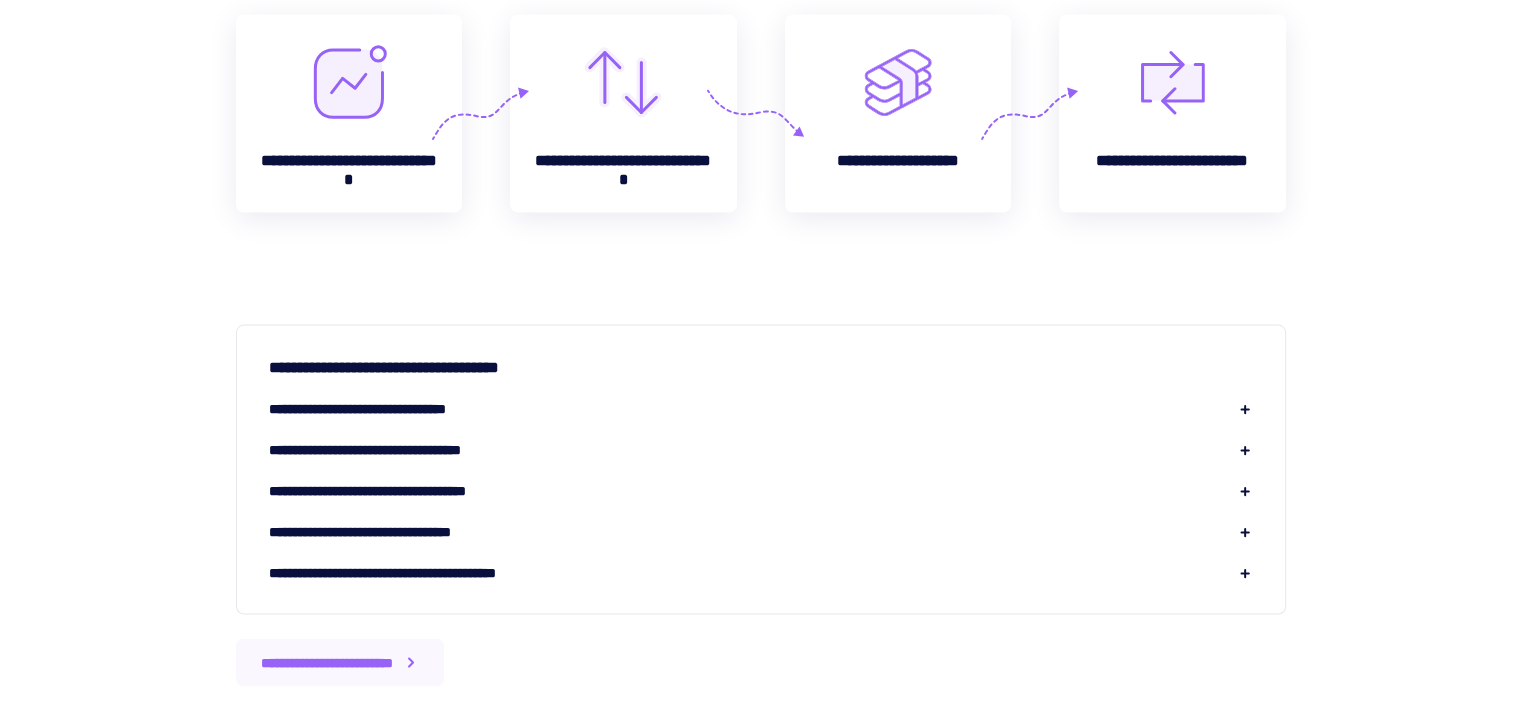 click on "**********" at bounding box center (387, 408) 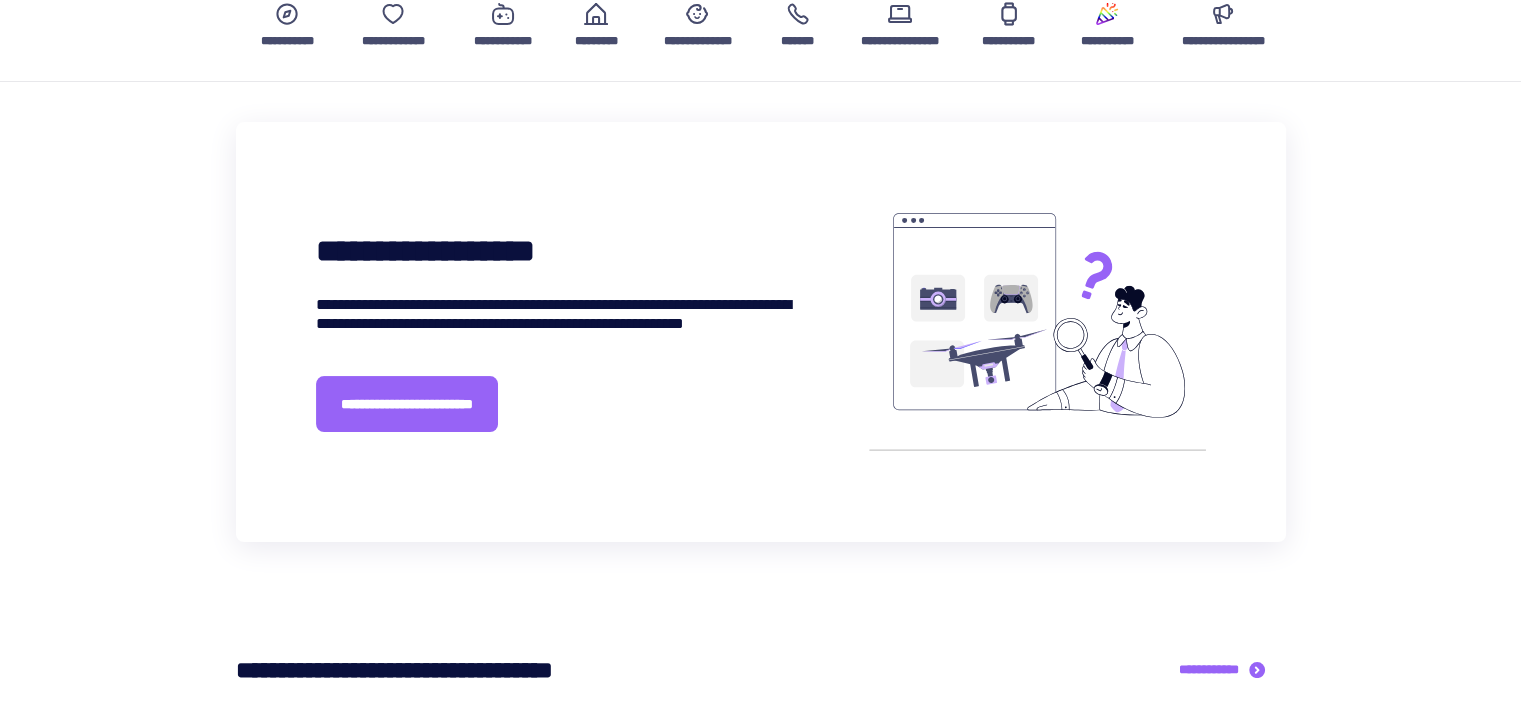 scroll, scrollTop: 0, scrollLeft: 0, axis: both 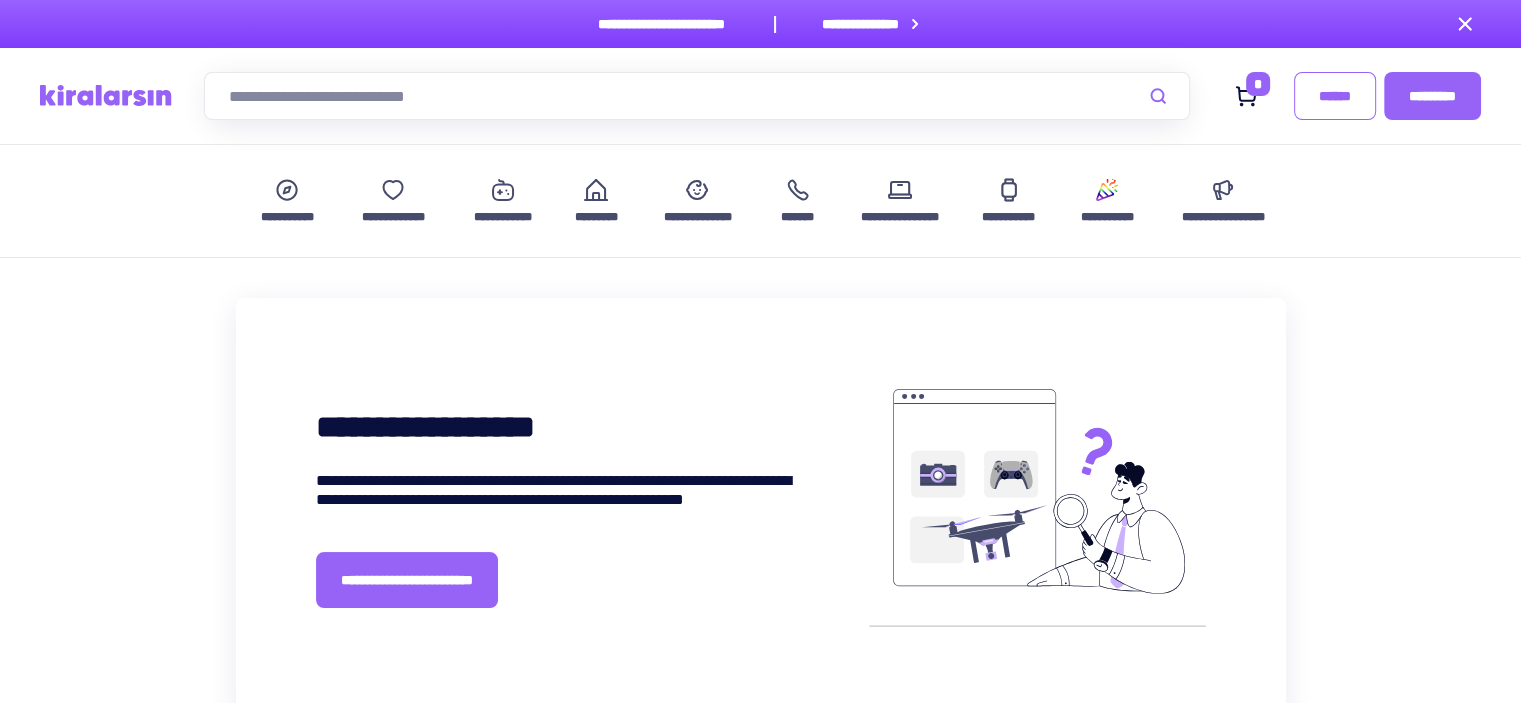 click at bounding box center [106, 95] 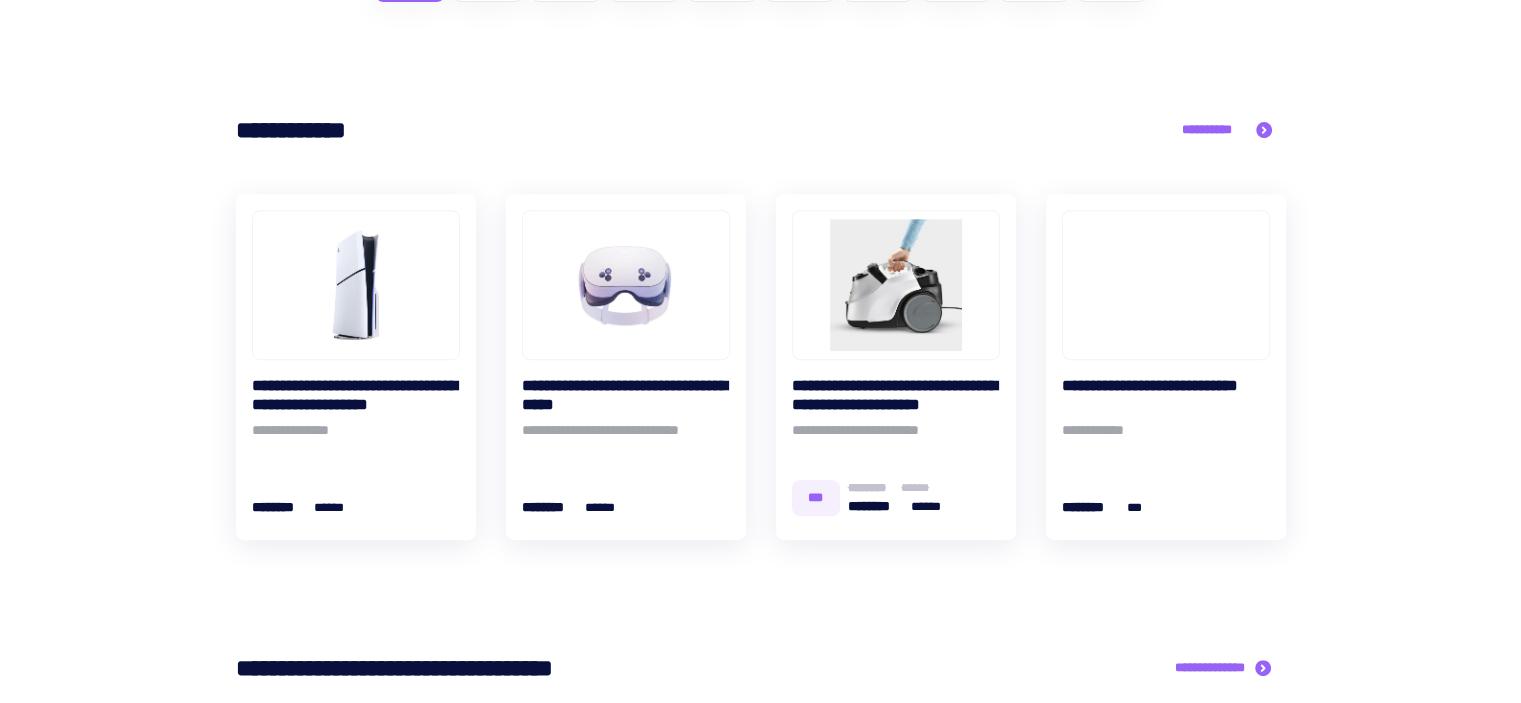 scroll, scrollTop: 887, scrollLeft: 0, axis: vertical 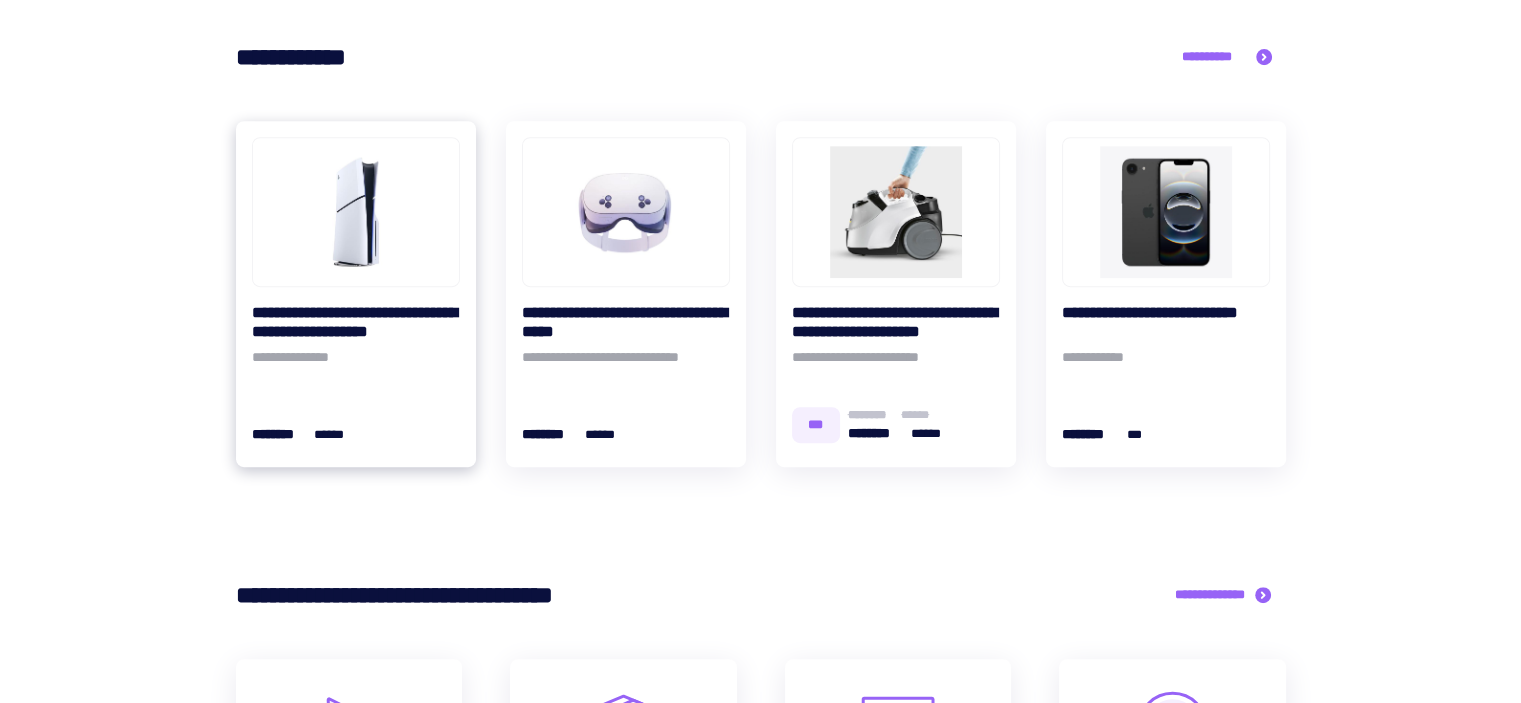 click on "**********" at bounding box center [356, 369] 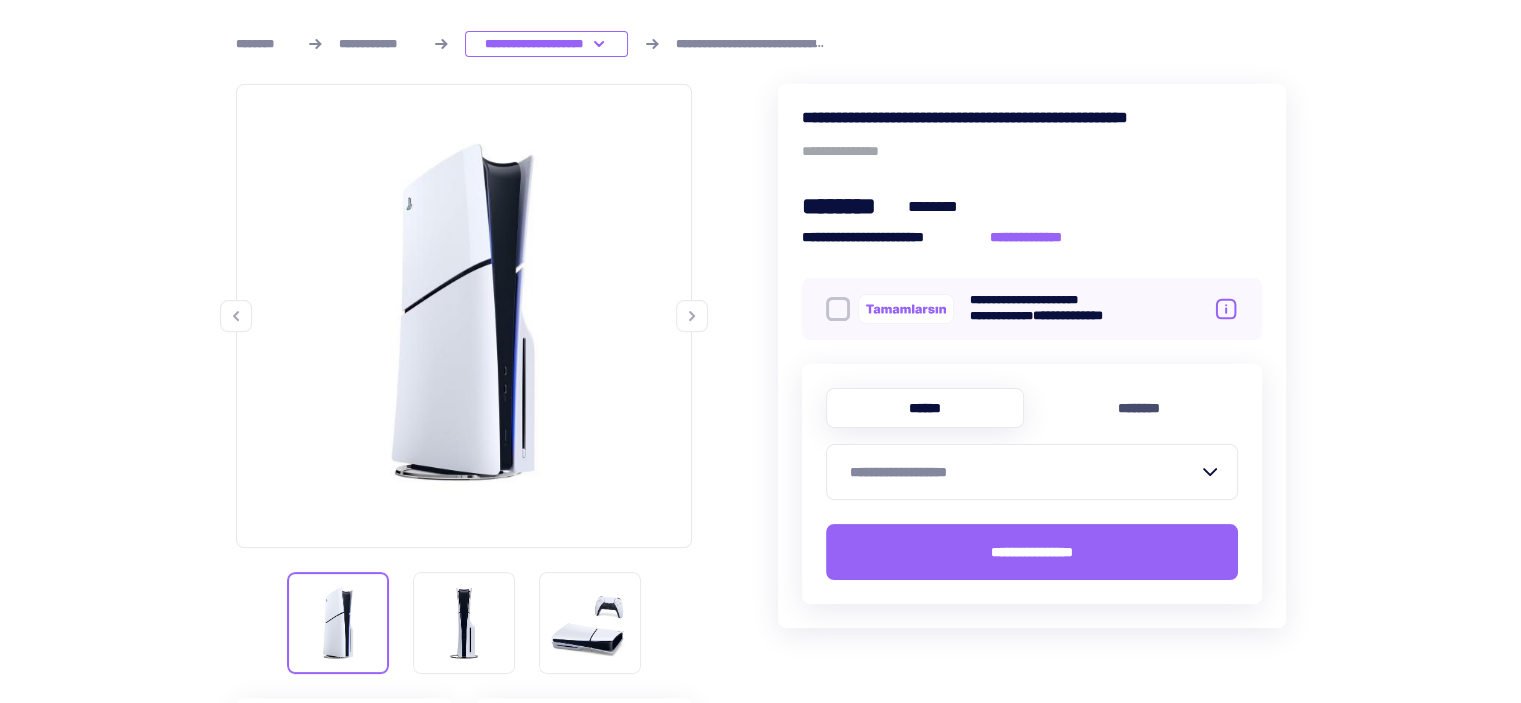 scroll, scrollTop: 263, scrollLeft: 0, axis: vertical 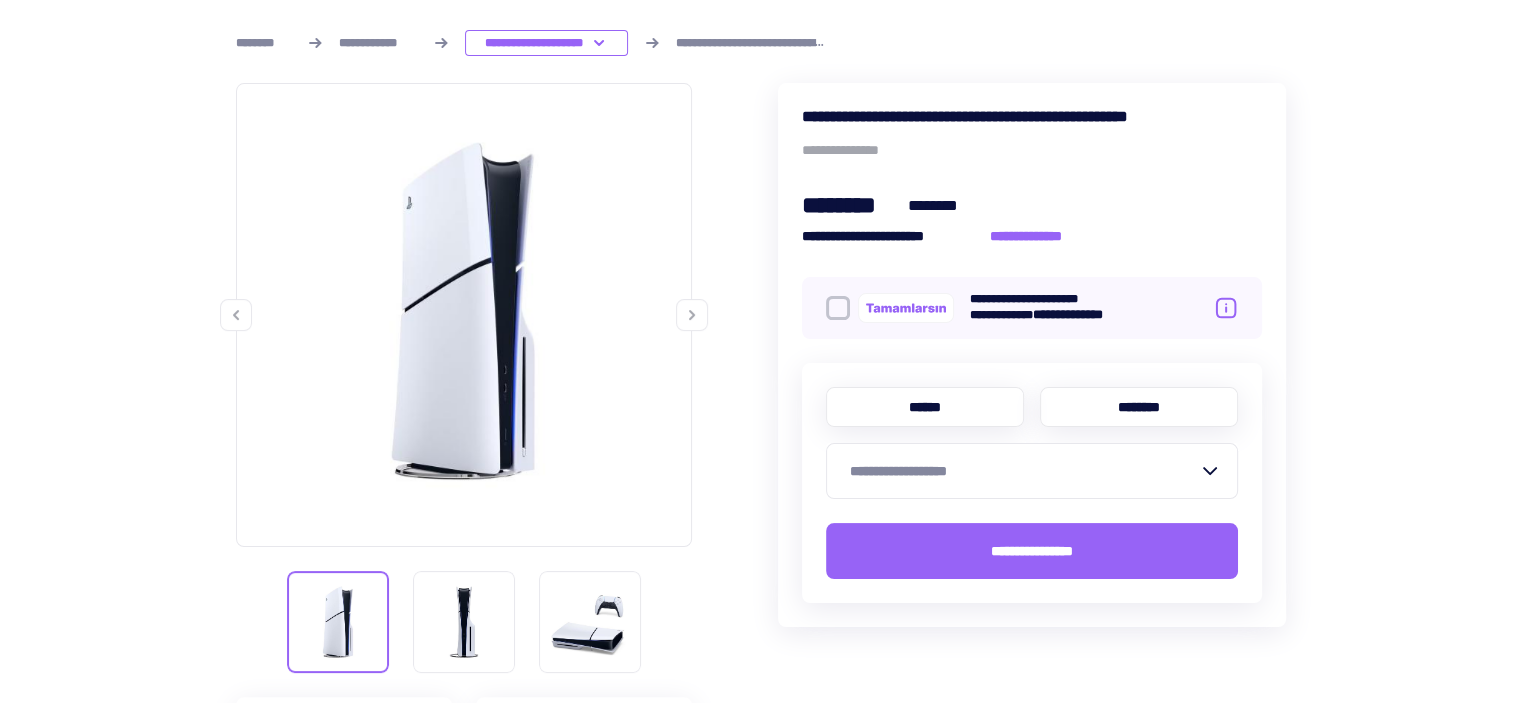 click on "********" at bounding box center (1139, 407) 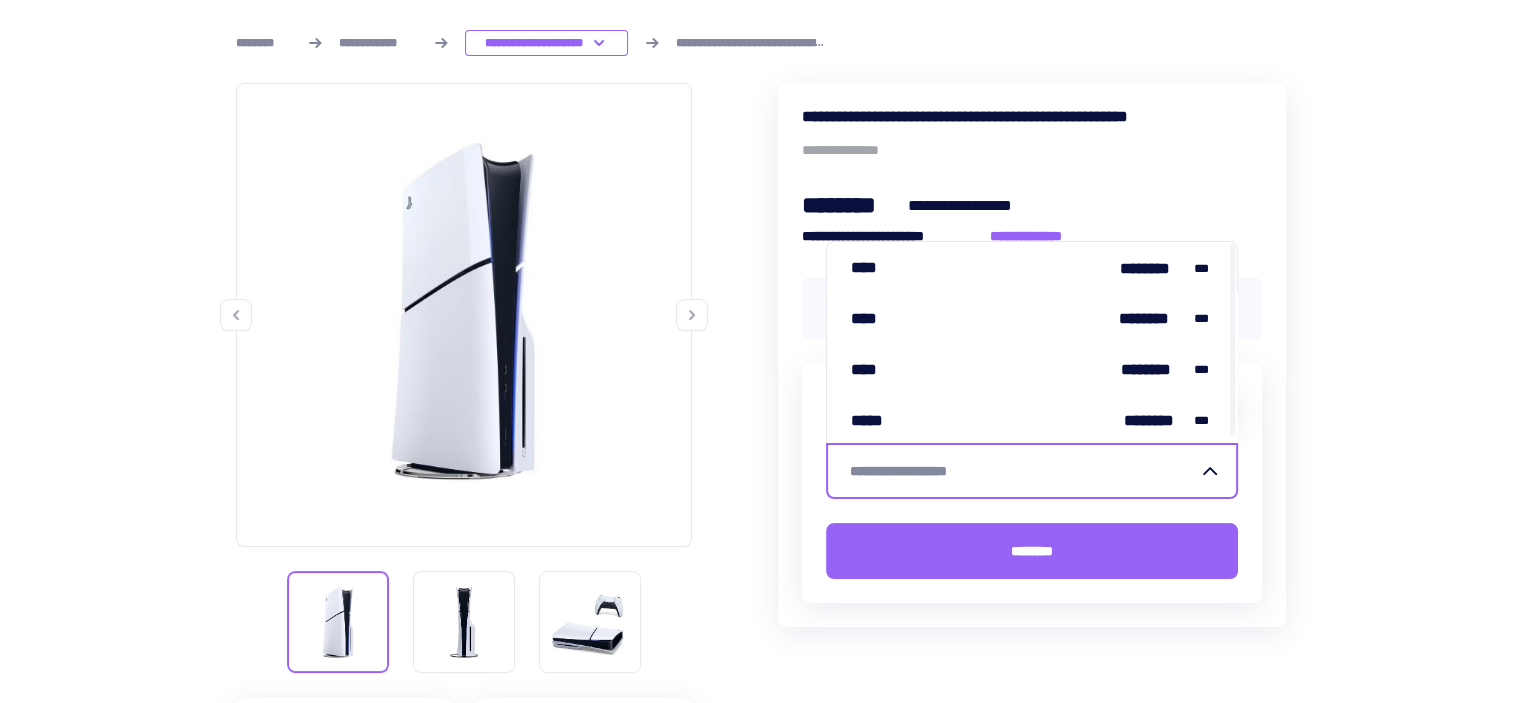 click on "**********" at bounding box center (1020, 471) 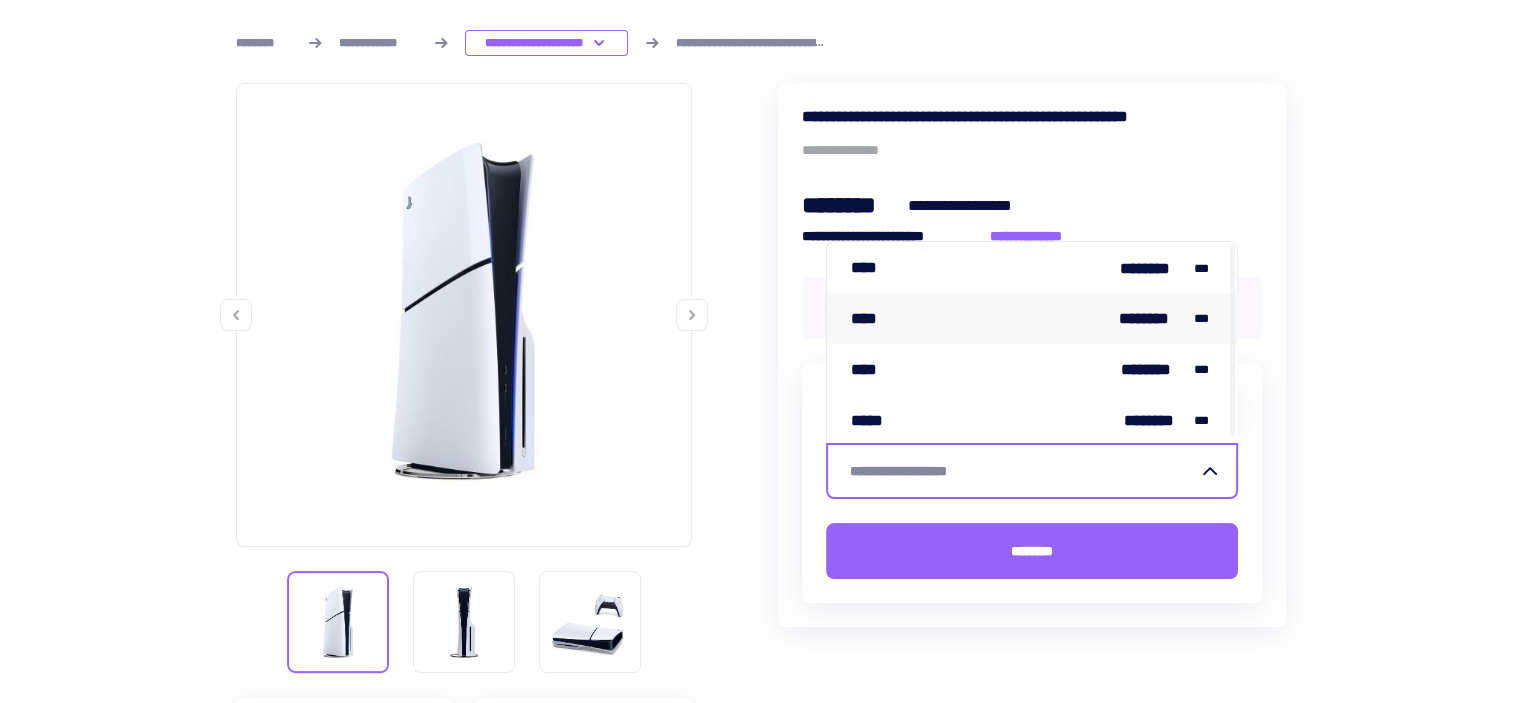scroll, scrollTop: 4, scrollLeft: 0, axis: vertical 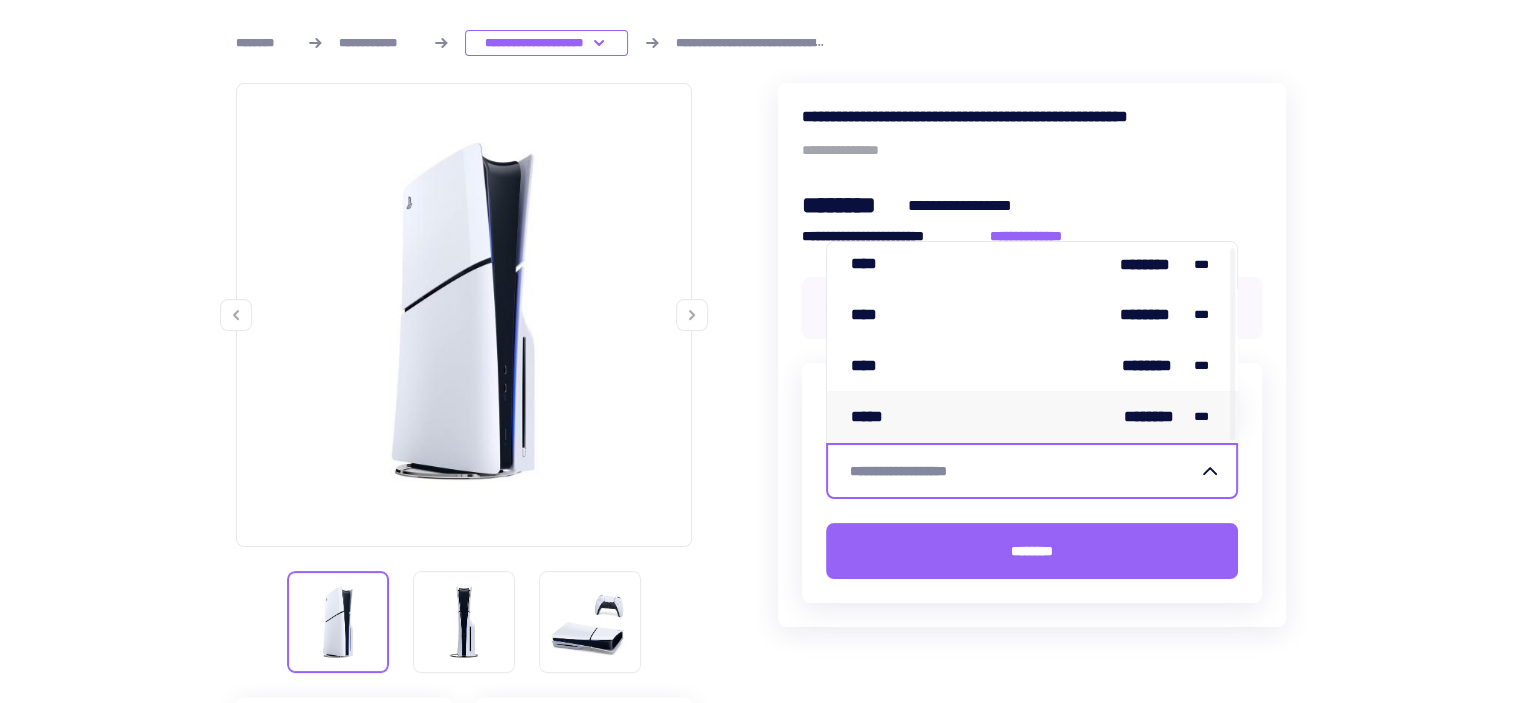 click on "***** ******** ***" at bounding box center (1032, 416) 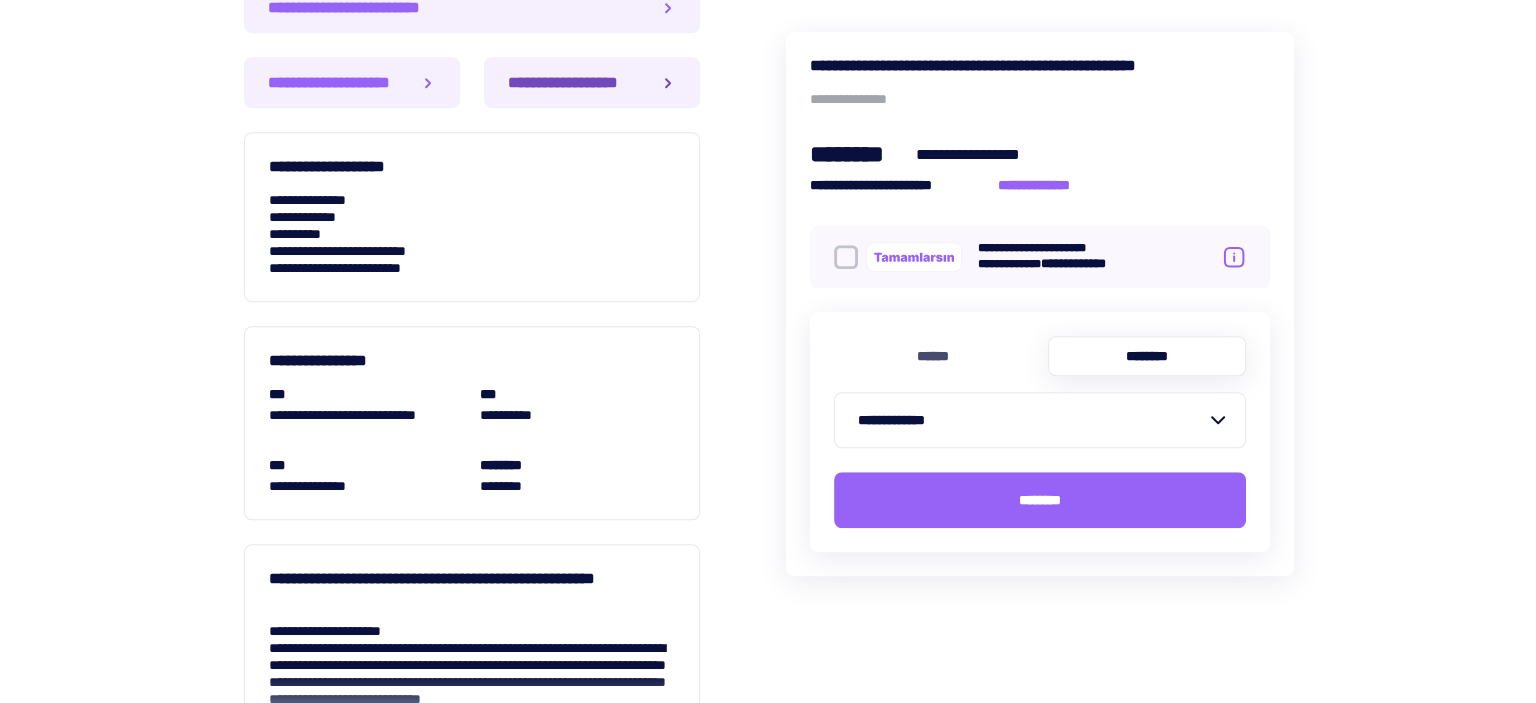 scroll, scrollTop: 1459, scrollLeft: 0, axis: vertical 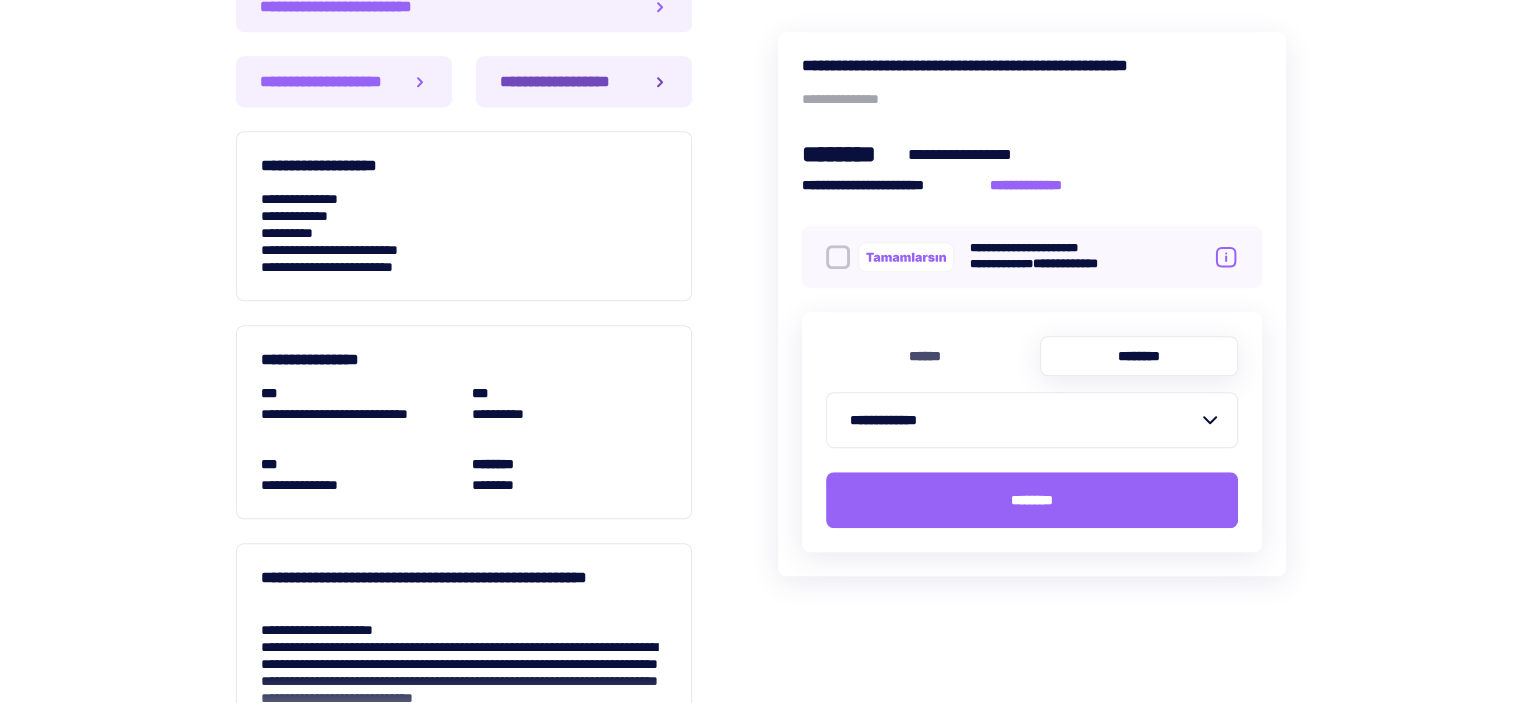 click on "**********" at bounding box center (563, 81) 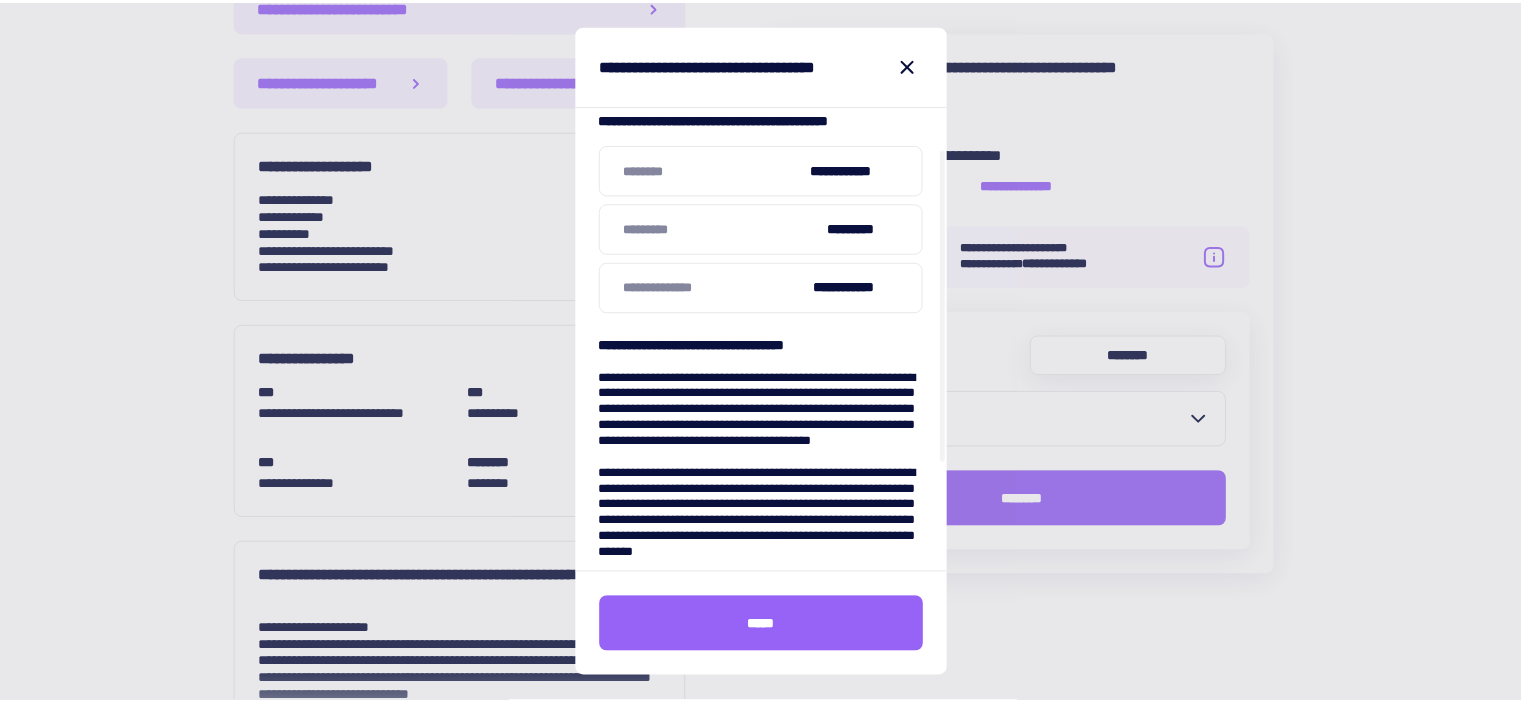 scroll, scrollTop: 179, scrollLeft: 0, axis: vertical 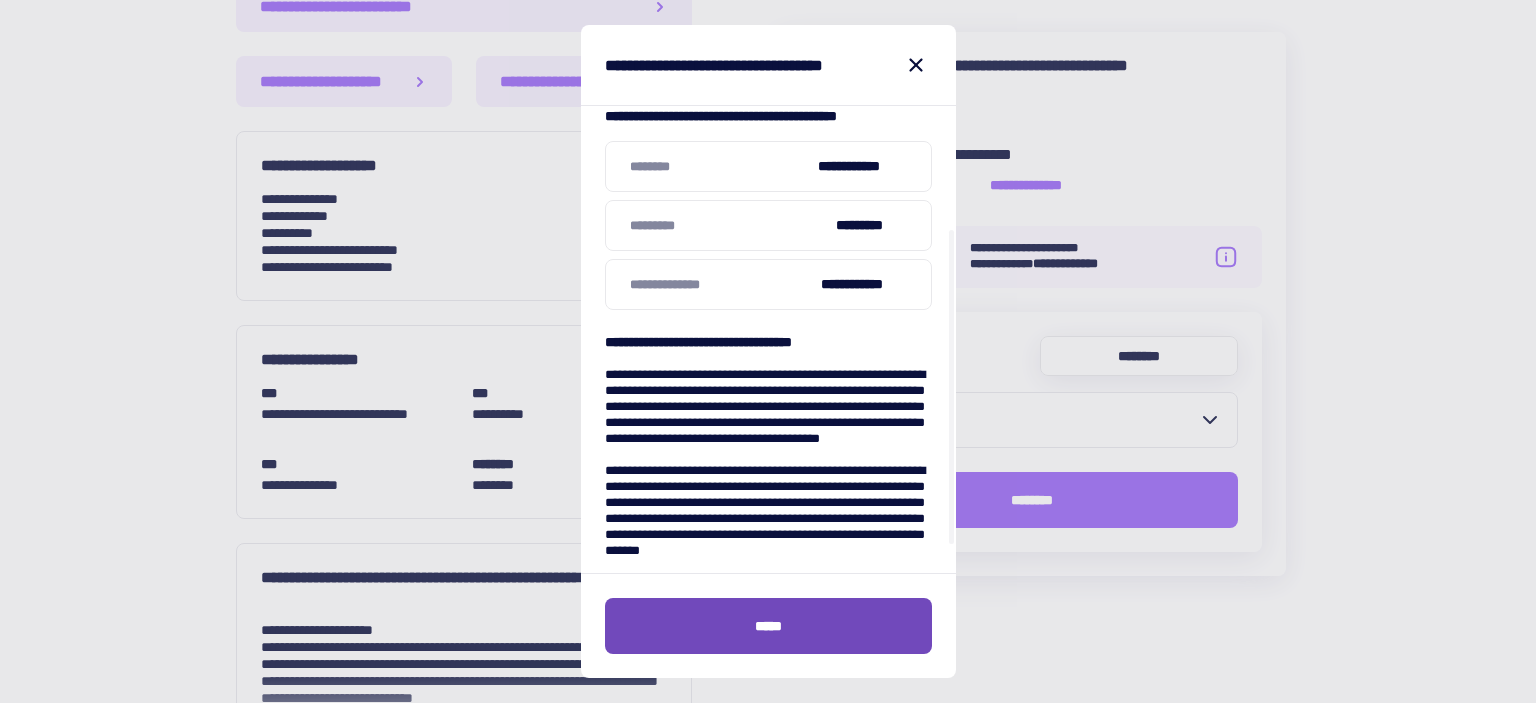 click on "*****" at bounding box center (768, 626) 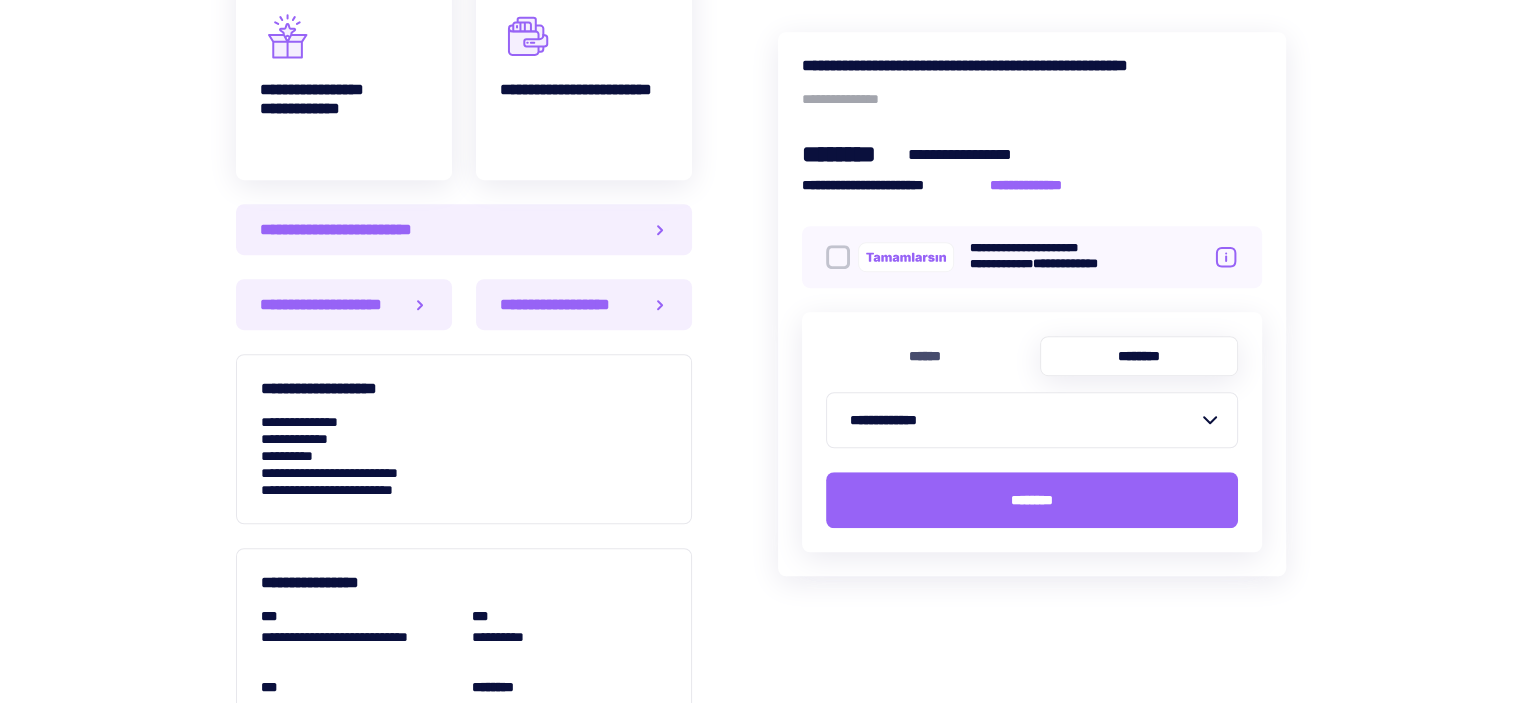scroll, scrollTop: 1235, scrollLeft: 0, axis: vertical 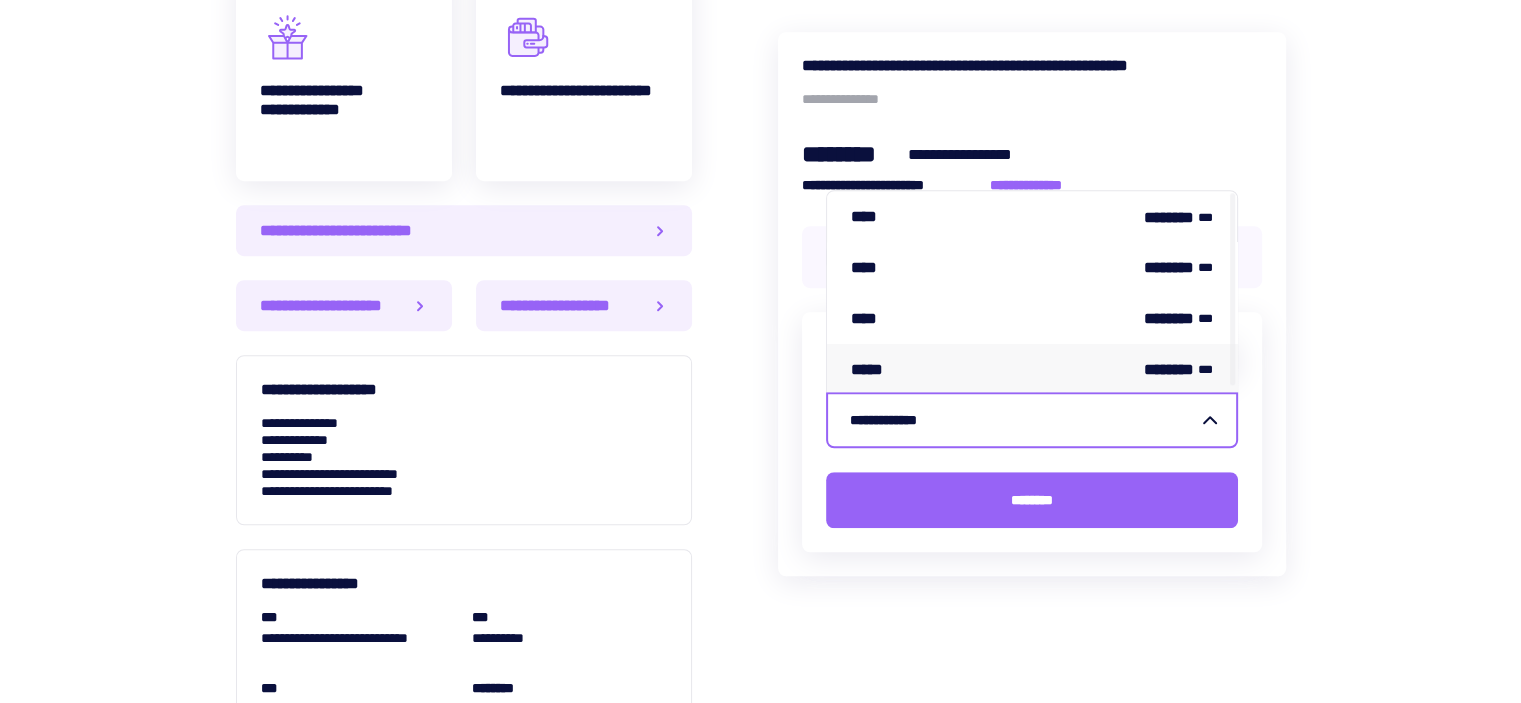 click on "**********" at bounding box center (1020, 420) 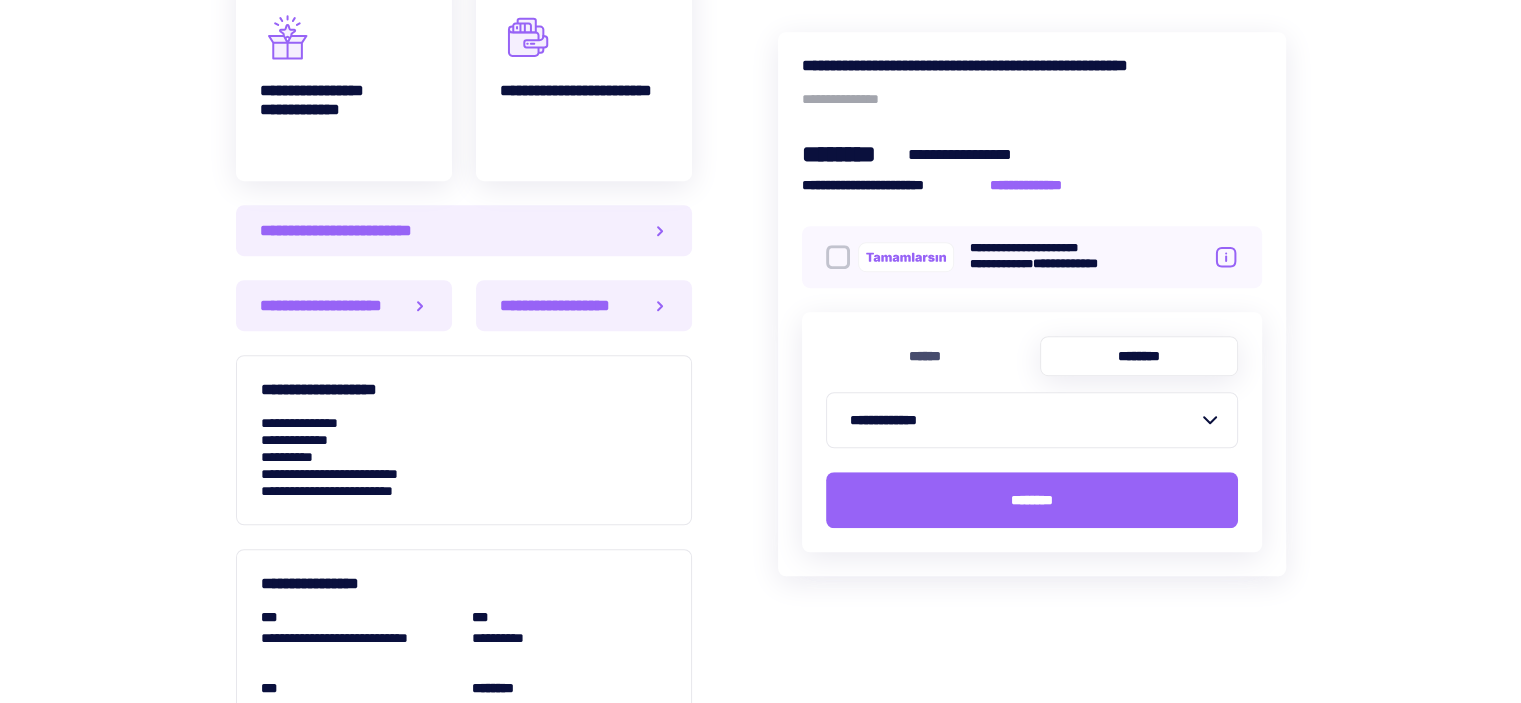 click on "**********" at bounding box center (760, 204) 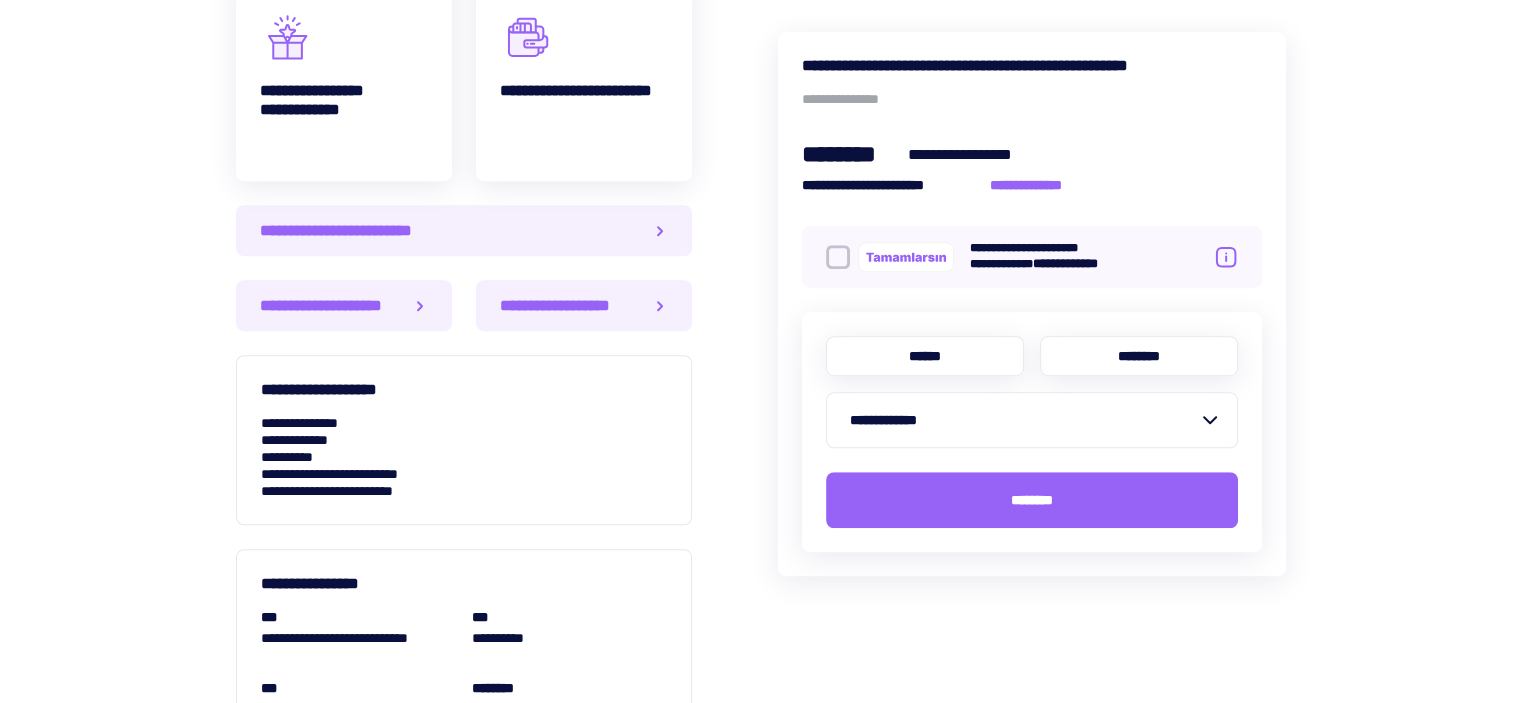 click on "******" at bounding box center [925, 356] 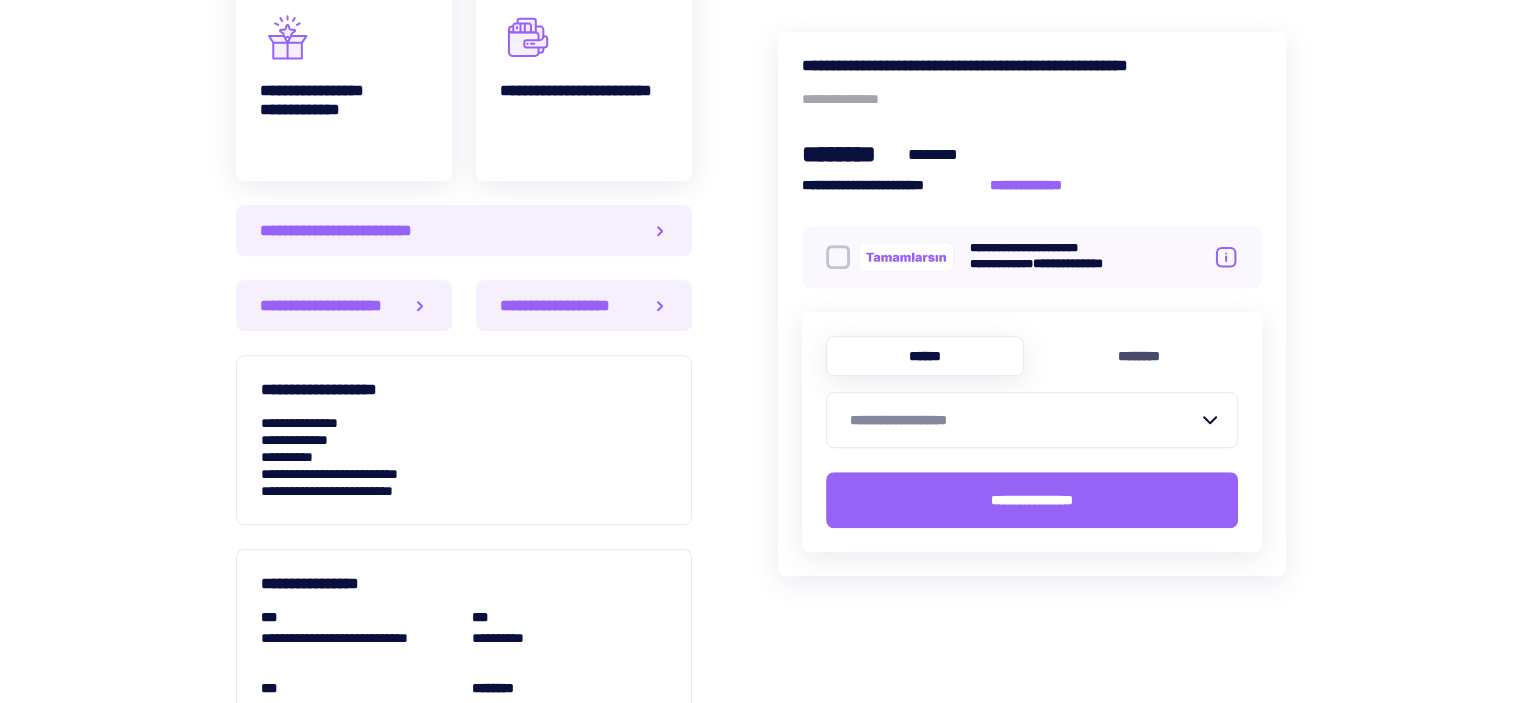 click on "**********" at bounding box center [1020, 420] 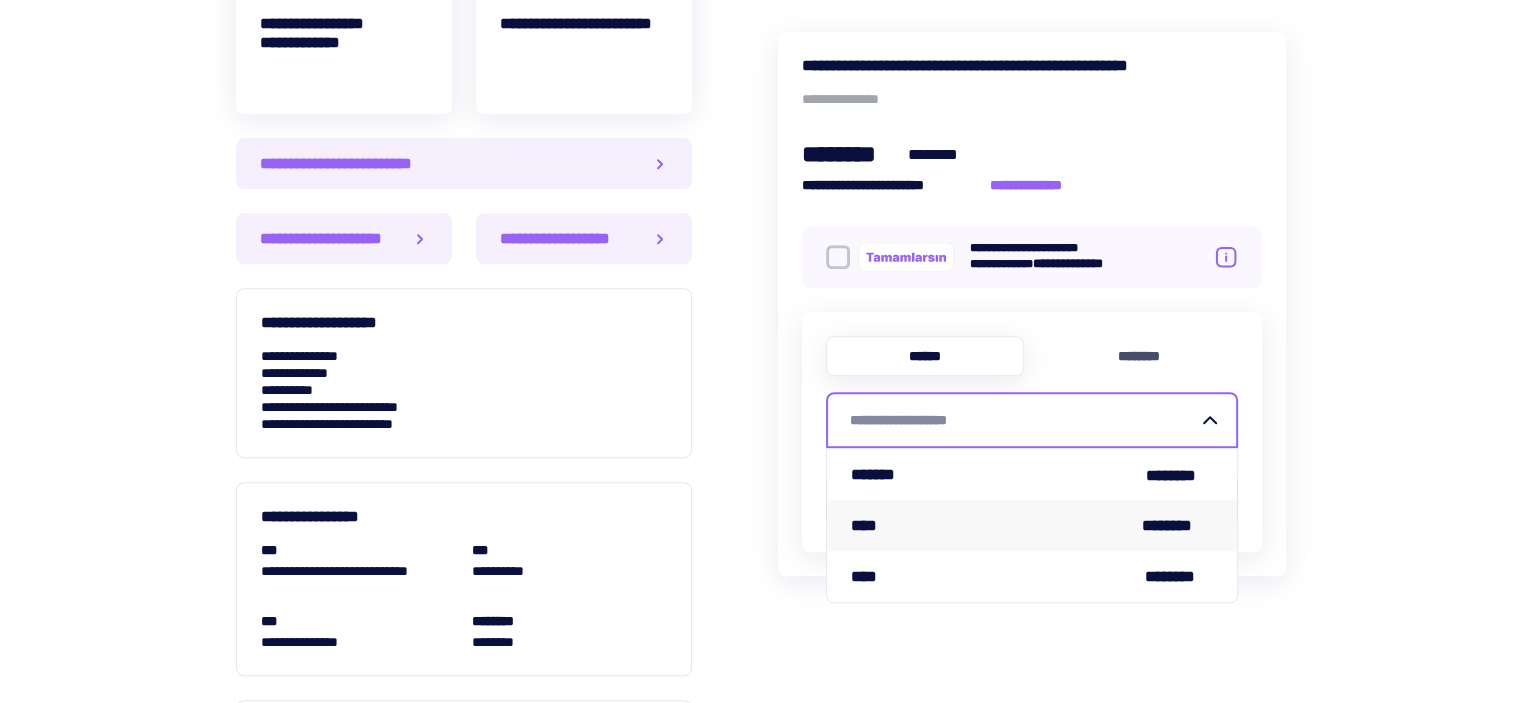 scroll, scrollTop: 1304, scrollLeft: 0, axis: vertical 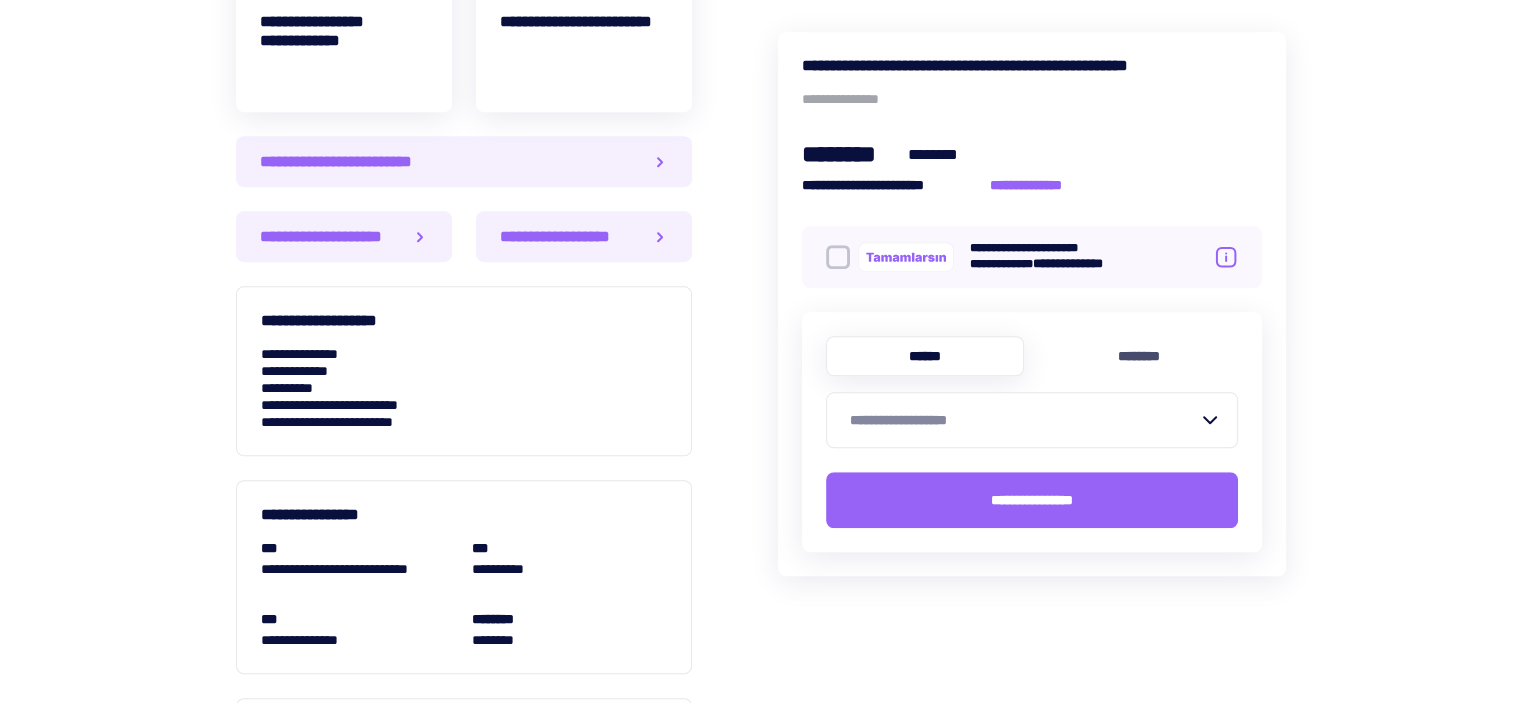 click on "**********" at bounding box center [760, 135] 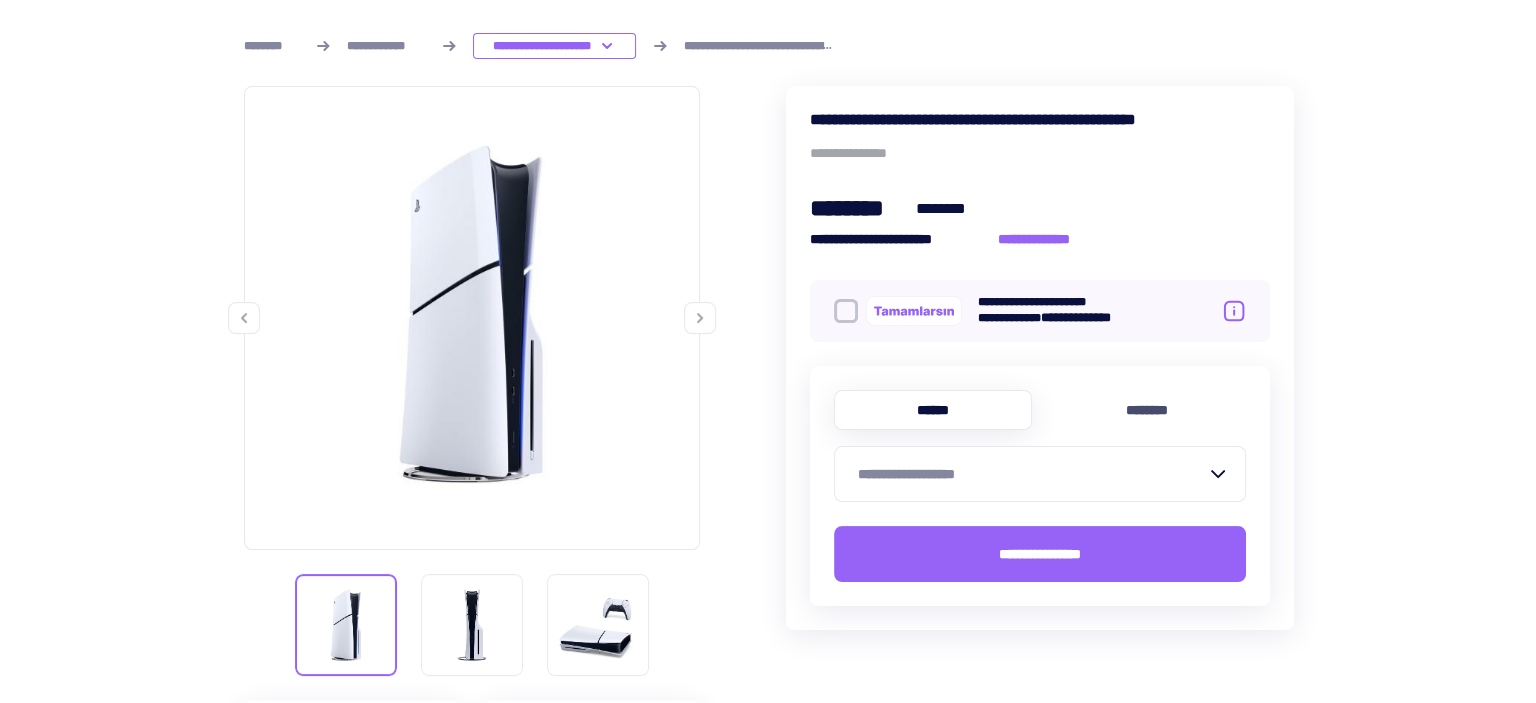 scroll, scrollTop: 262, scrollLeft: 0, axis: vertical 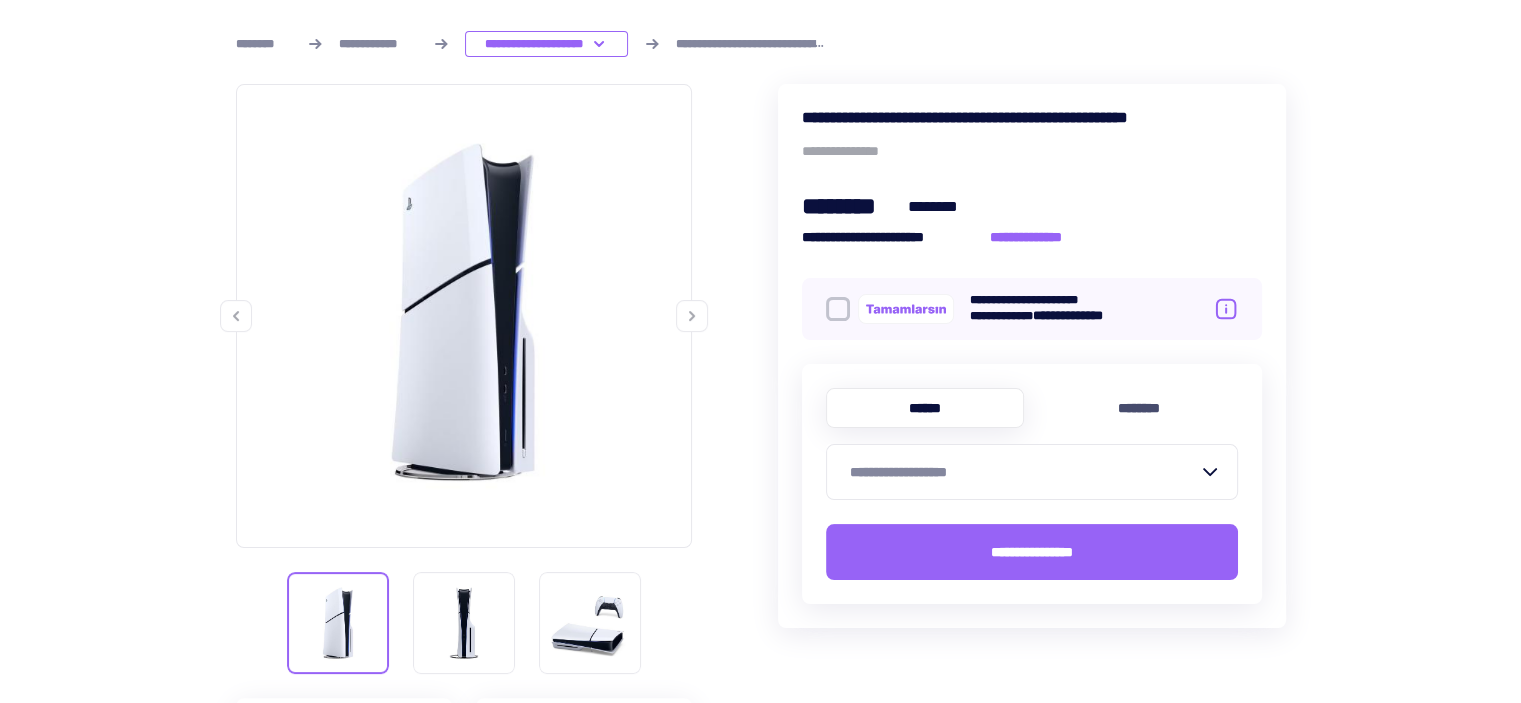click on "**********" at bounding box center (1032, 552) 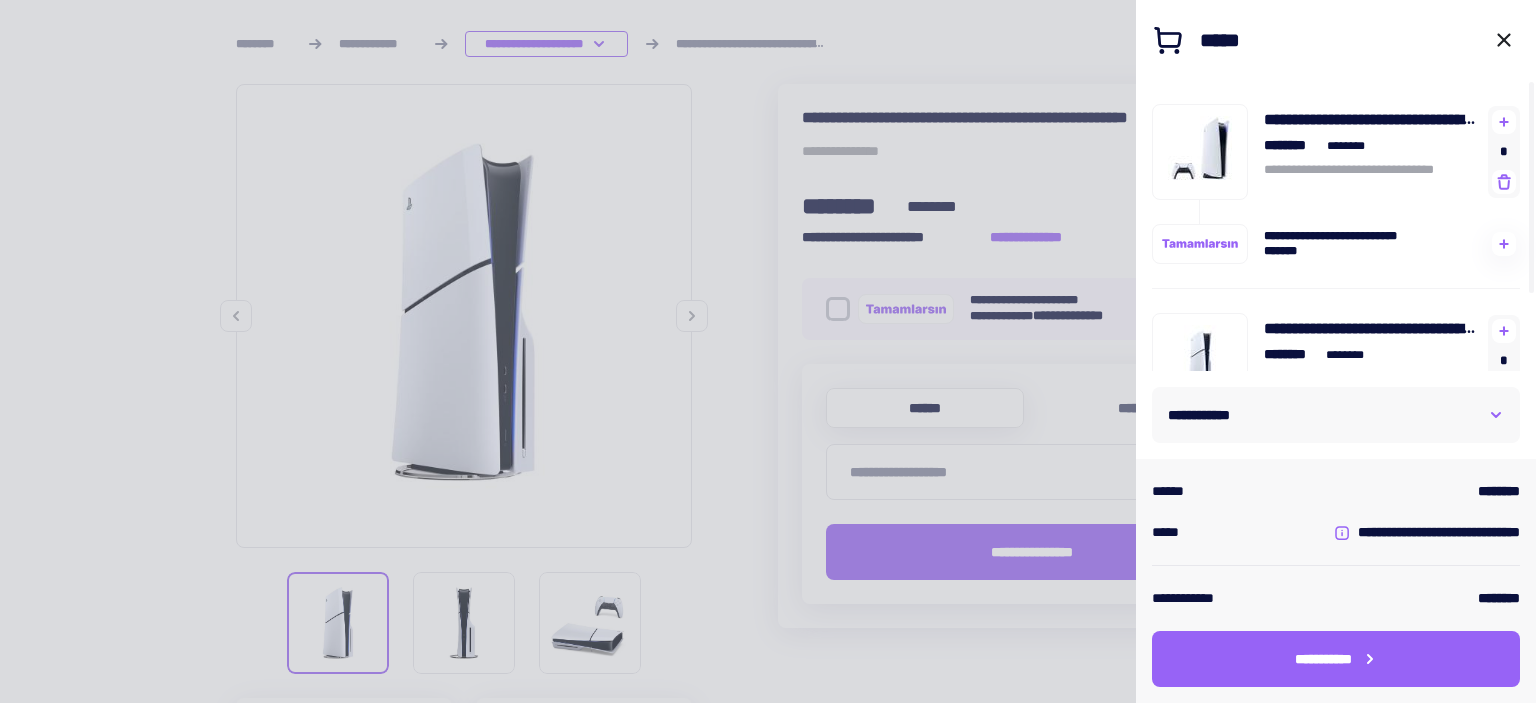 scroll, scrollTop: 101, scrollLeft: 0, axis: vertical 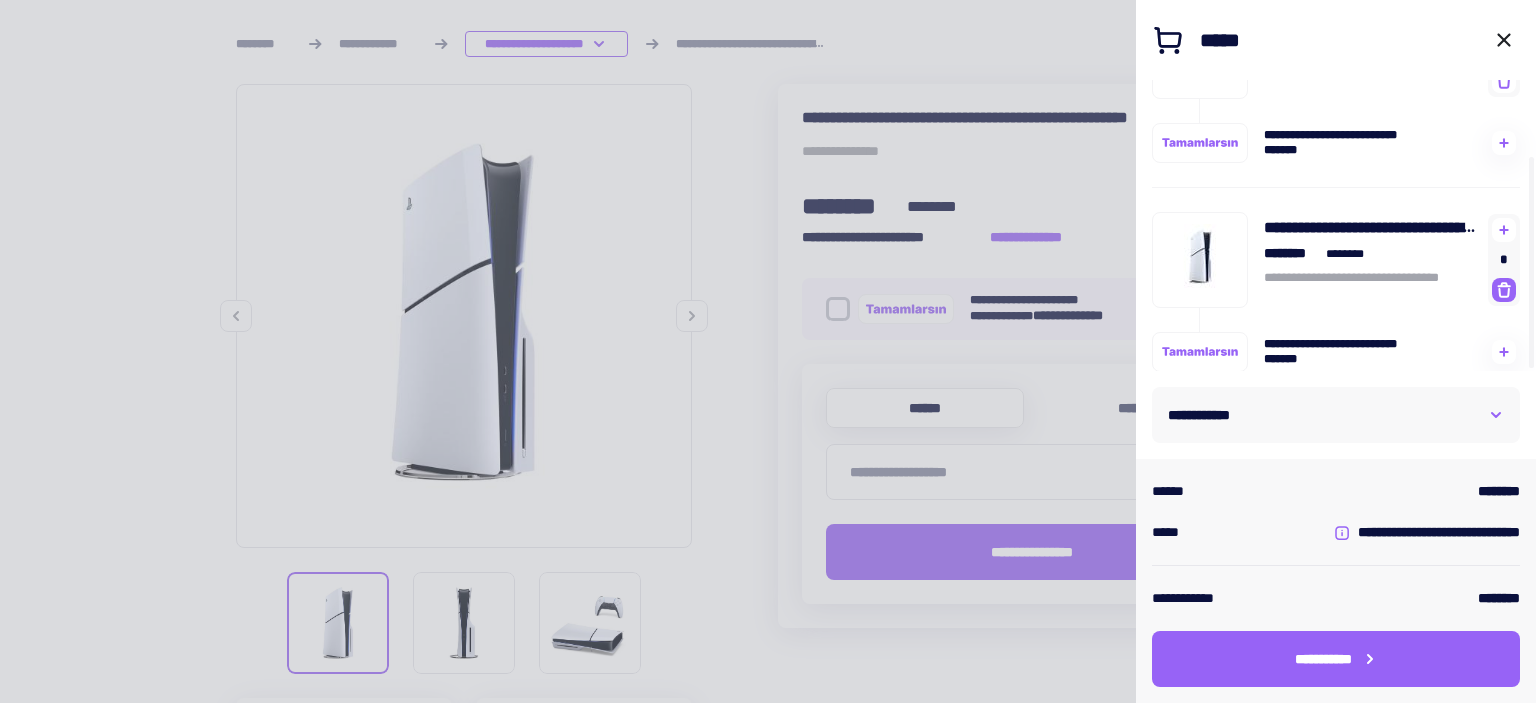 click 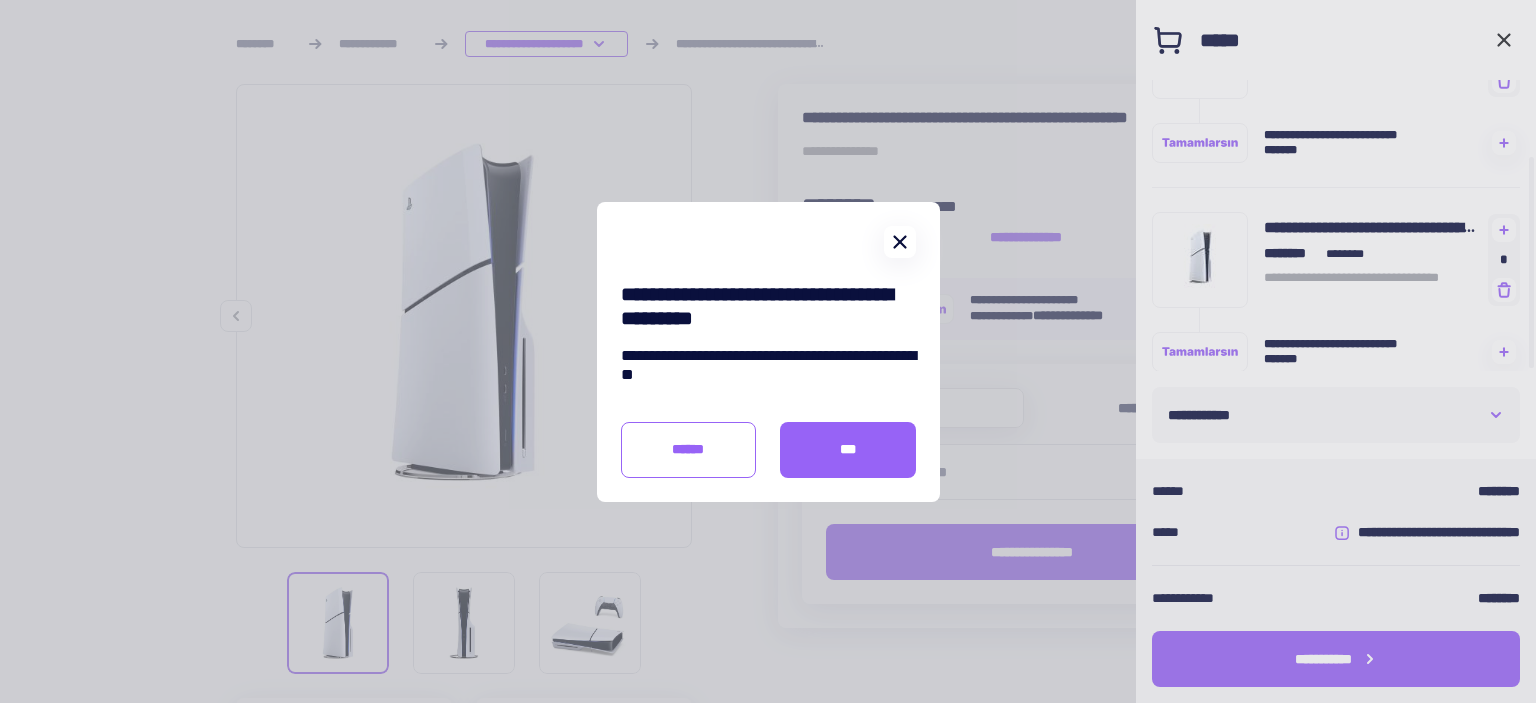 click 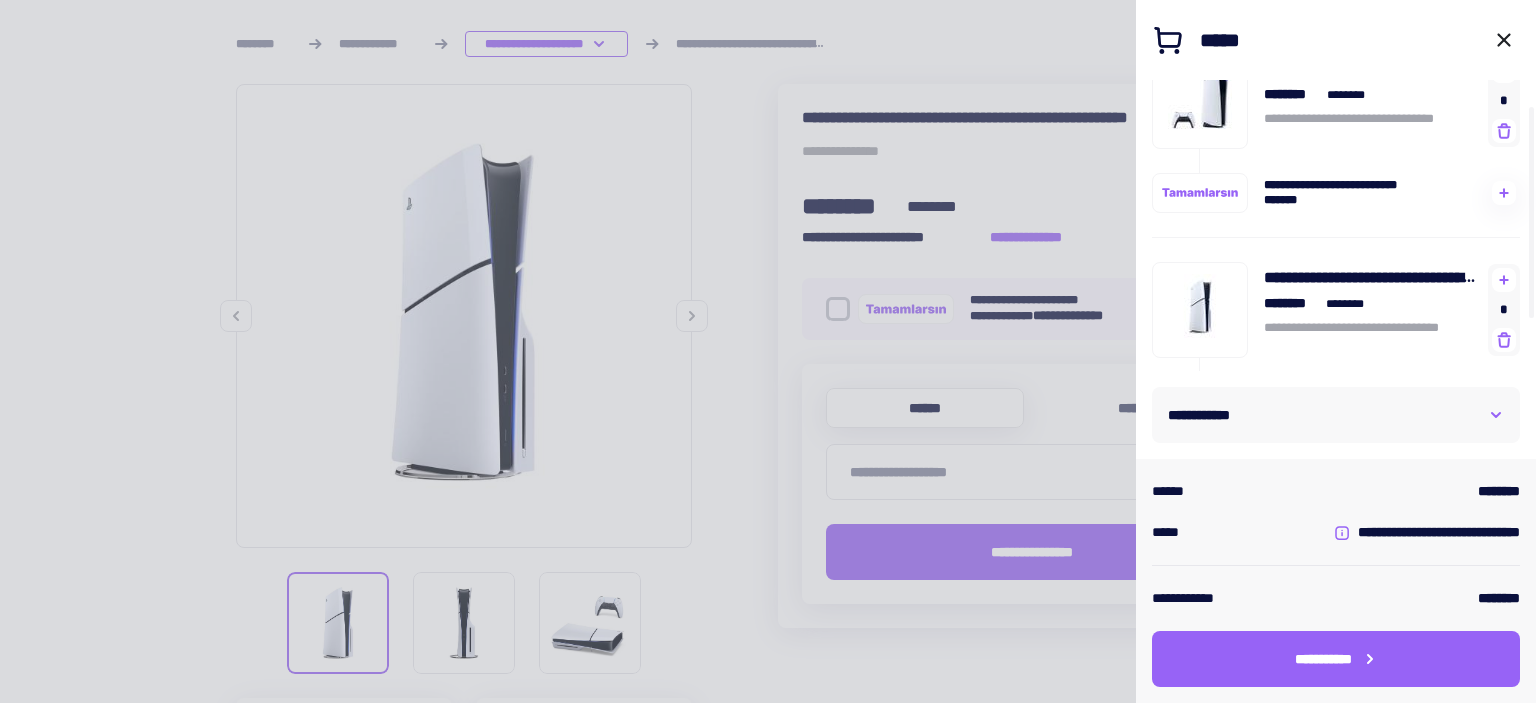 scroll, scrollTop: 101, scrollLeft: 0, axis: vertical 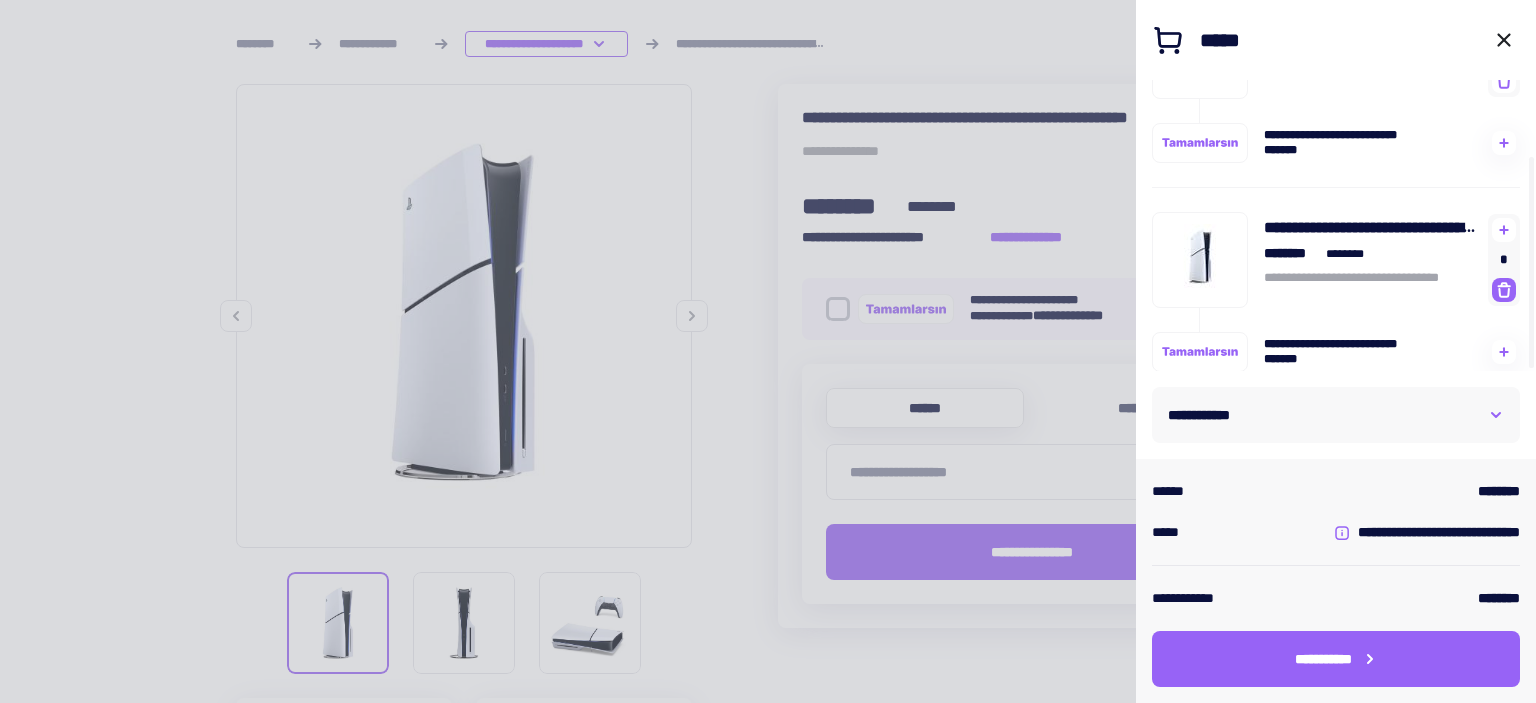 click 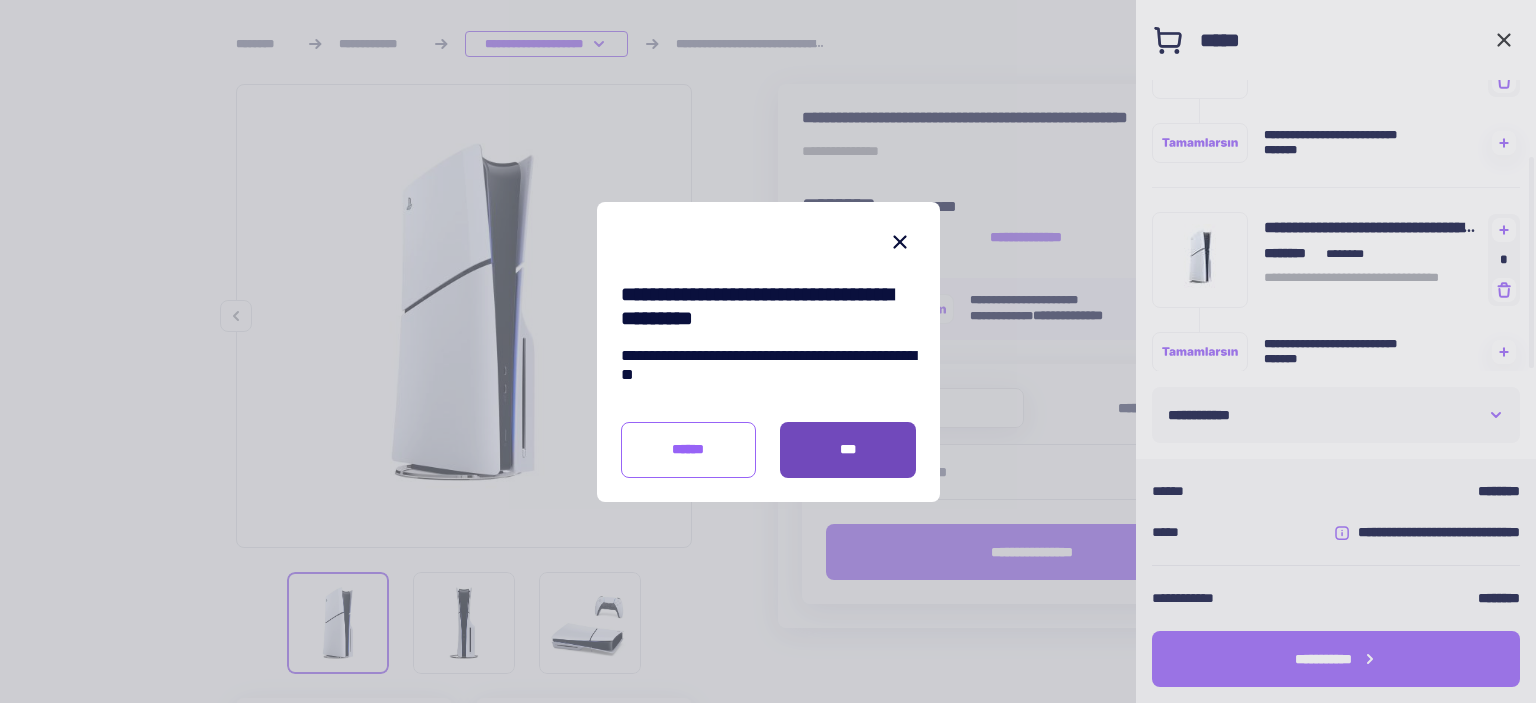 click on "***" at bounding box center (848, 450) 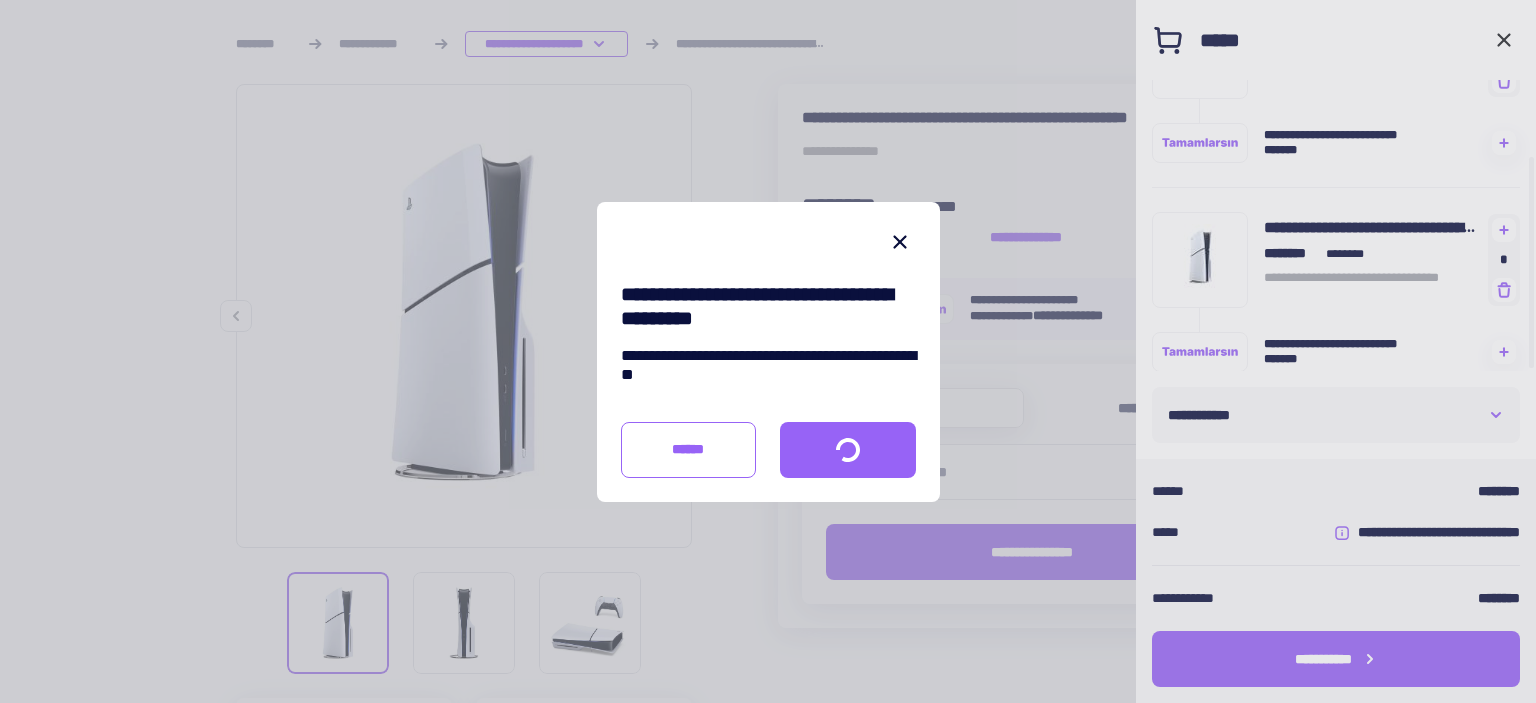 scroll, scrollTop: 0, scrollLeft: 0, axis: both 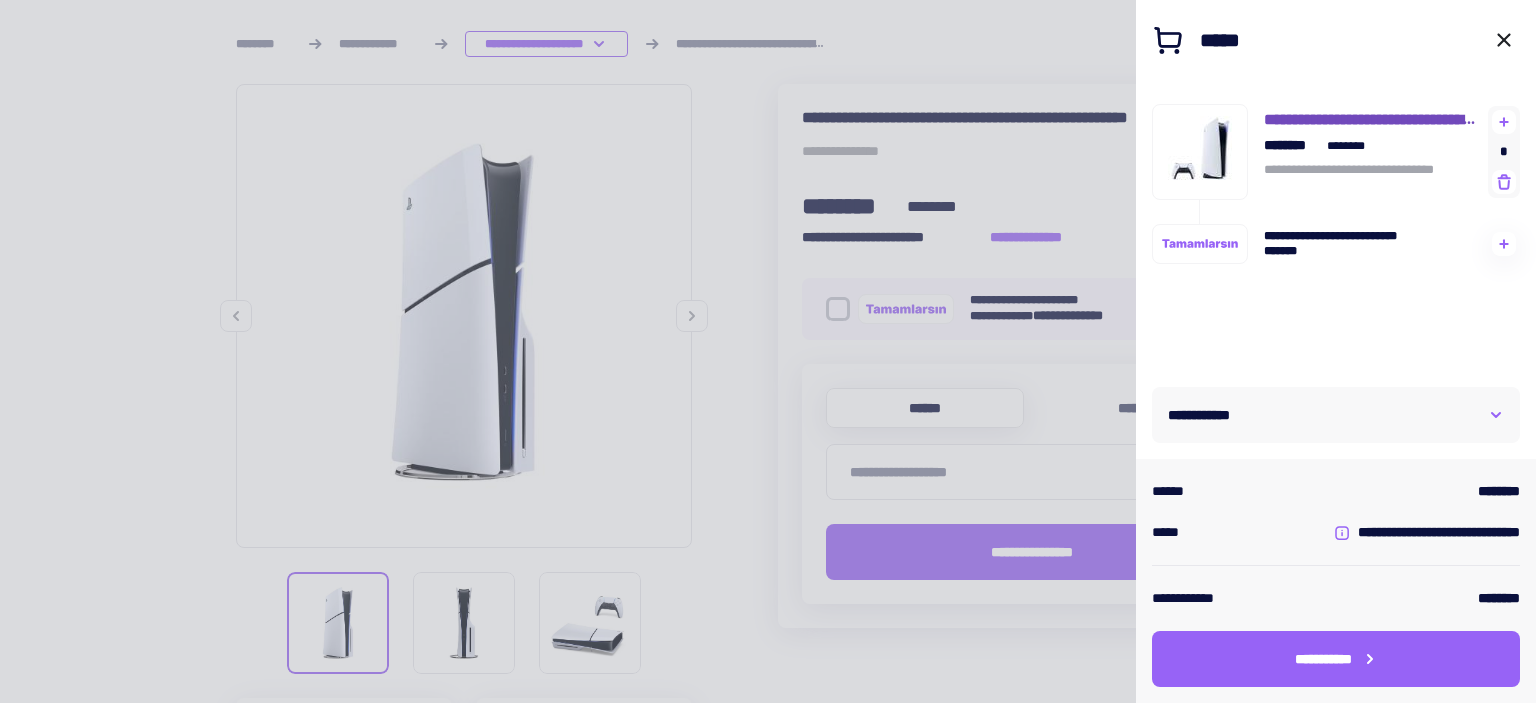 click on "**********" at bounding box center [1372, 119] 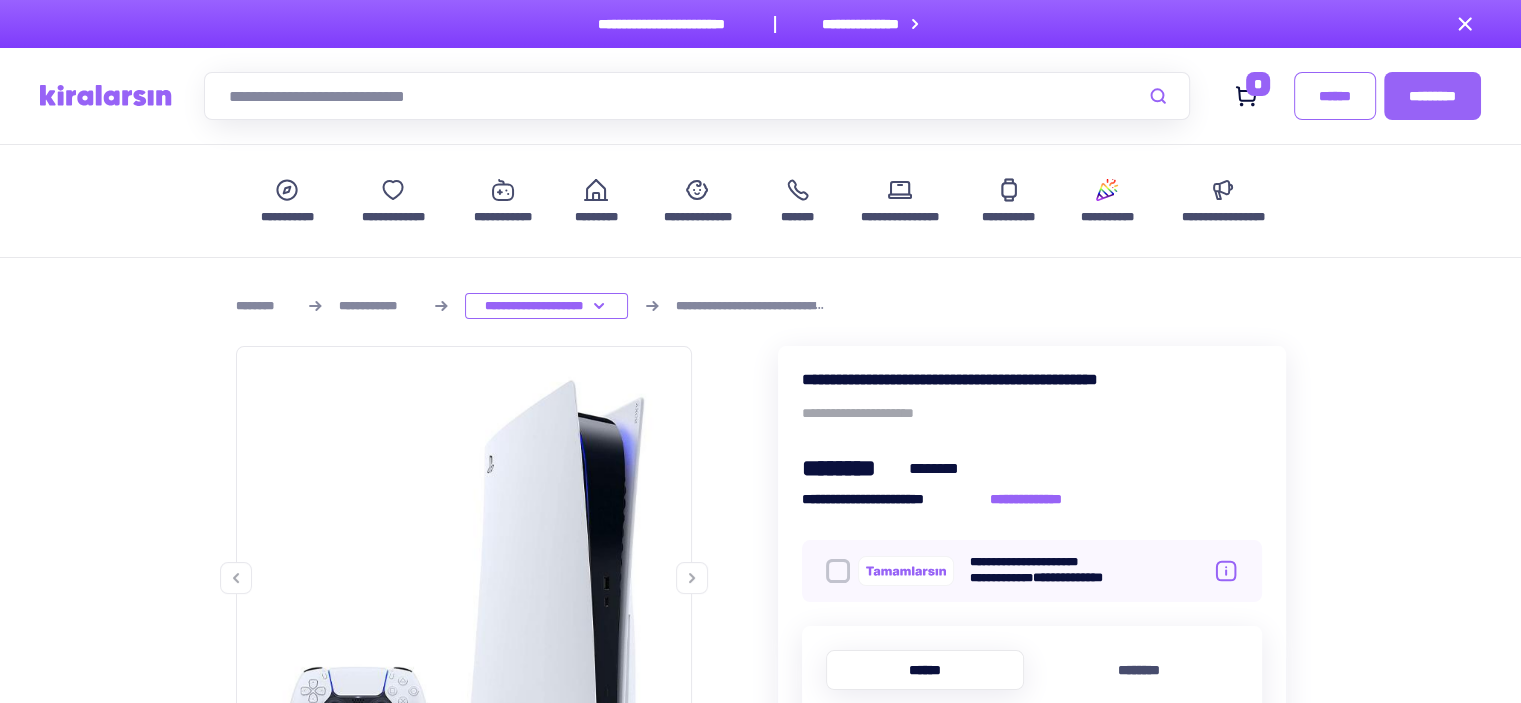scroll, scrollTop: 58, scrollLeft: 0, axis: vertical 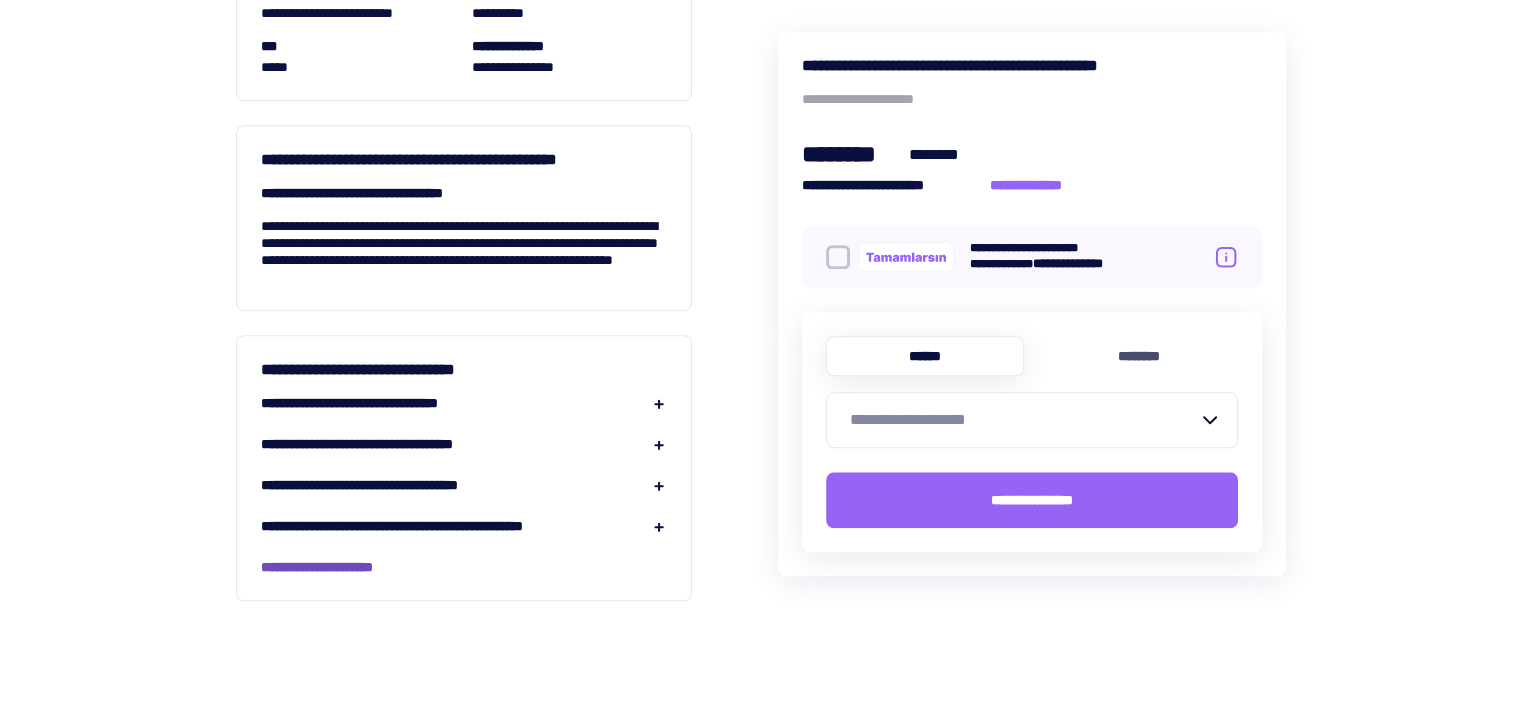 click on "**********" at bounding box center (341, 567) 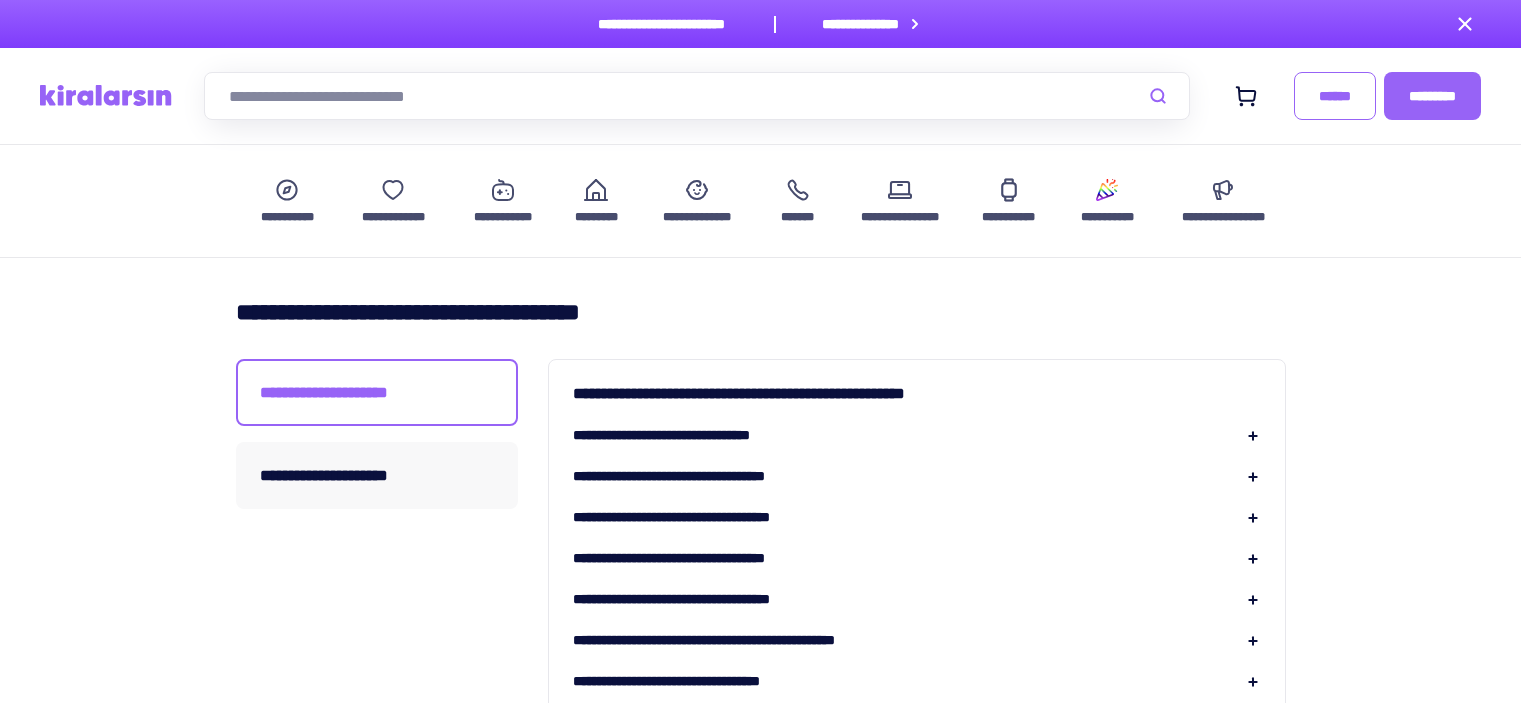 scroll, scrollTop: 0, scrollLeft: 0, axis: both 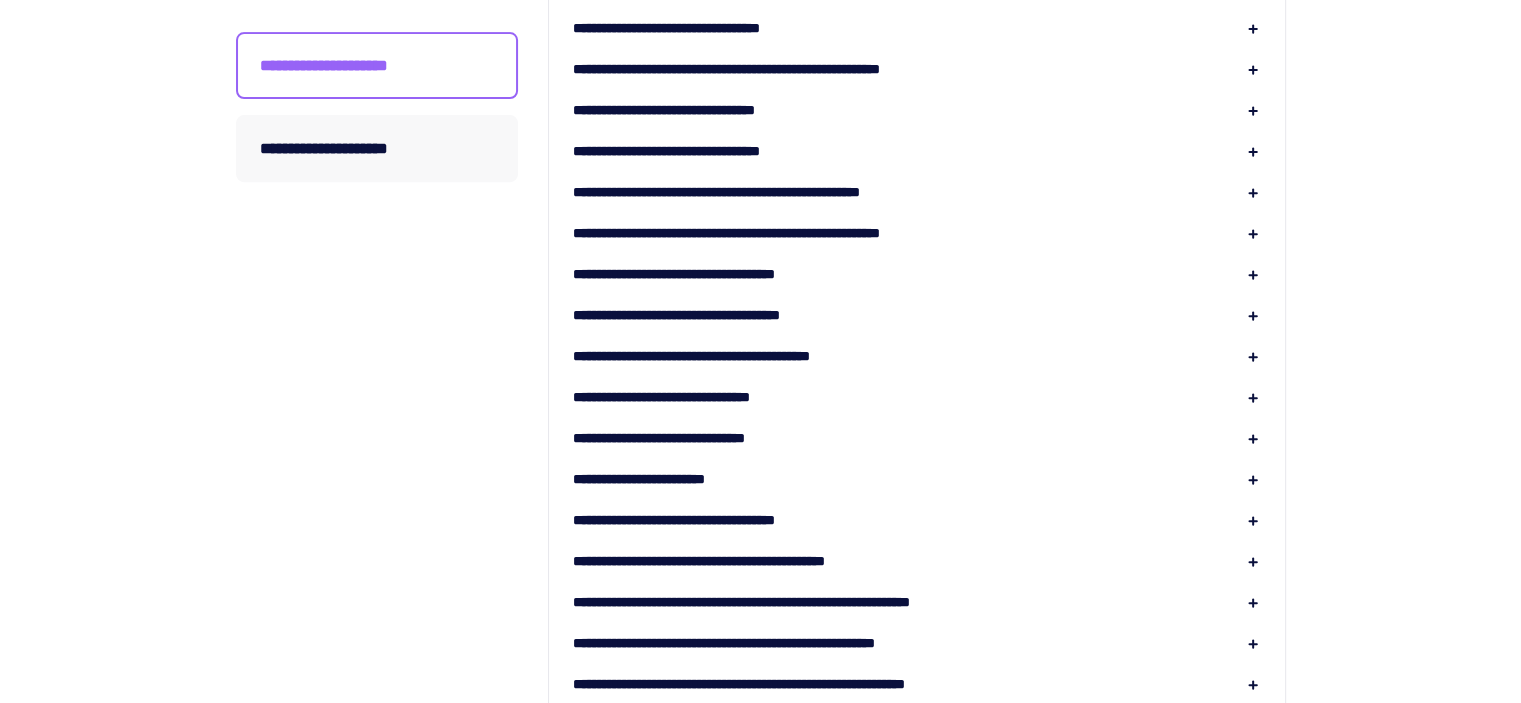 click on "**********" at bounding box center (775, 192) 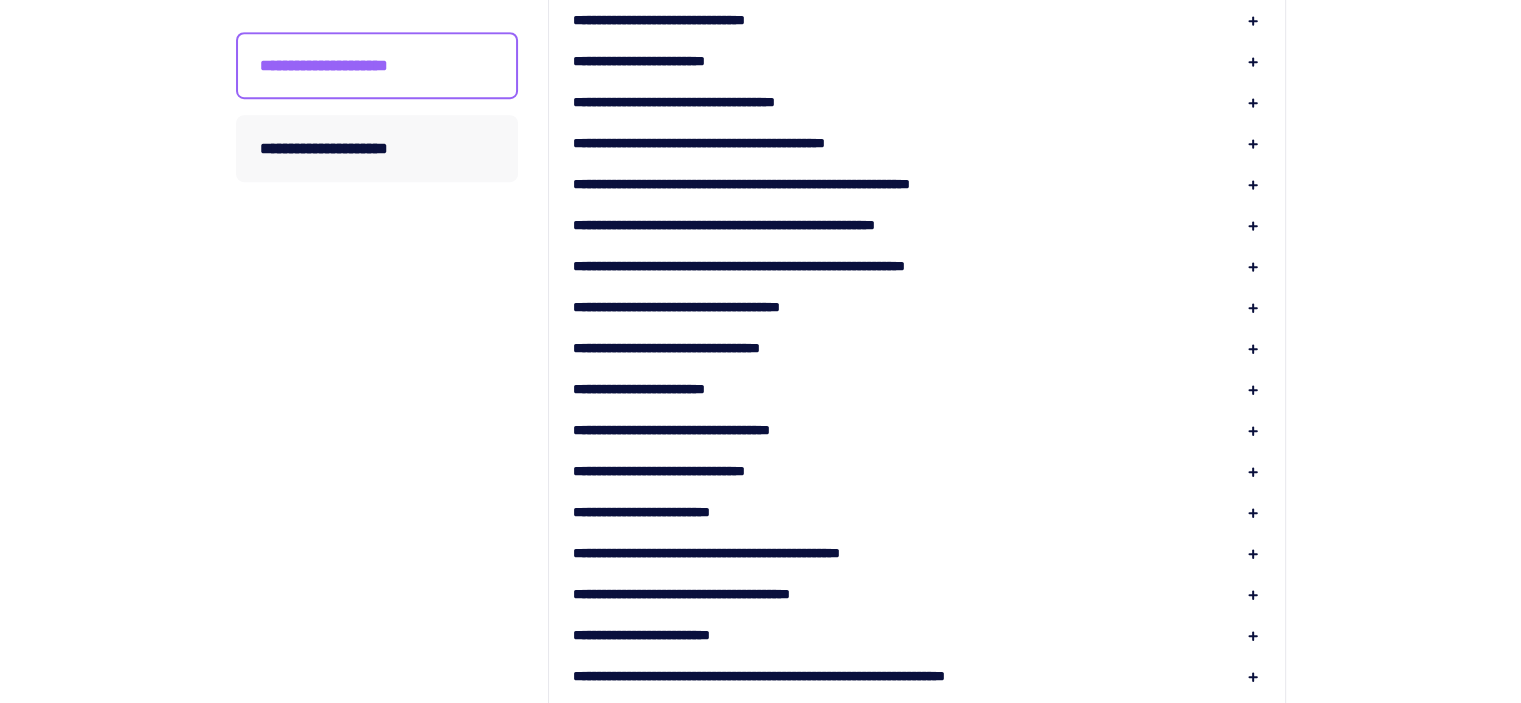 scroll, scrollTop: 1323, scrollLeft: 0, axis: vertical 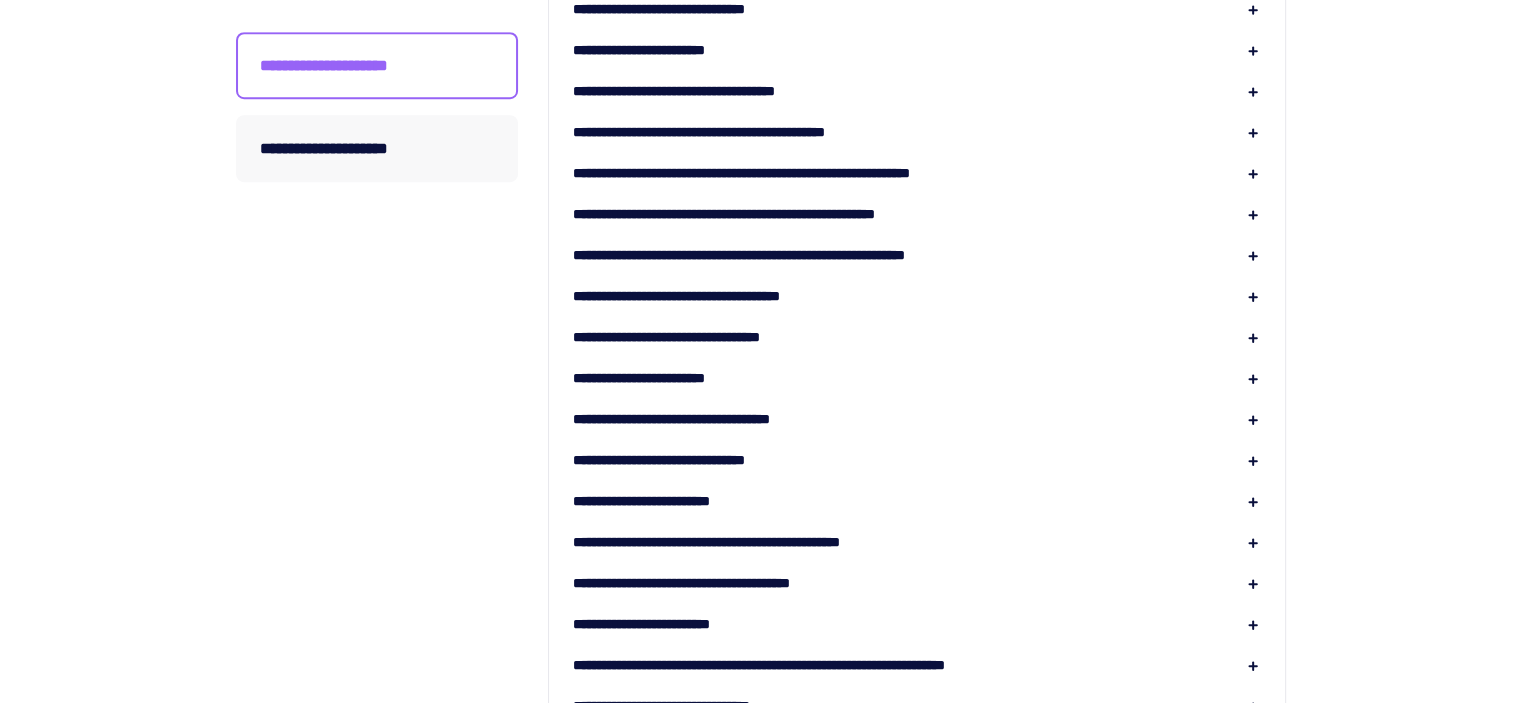 click on "**********" at bounding box center [779, 214] 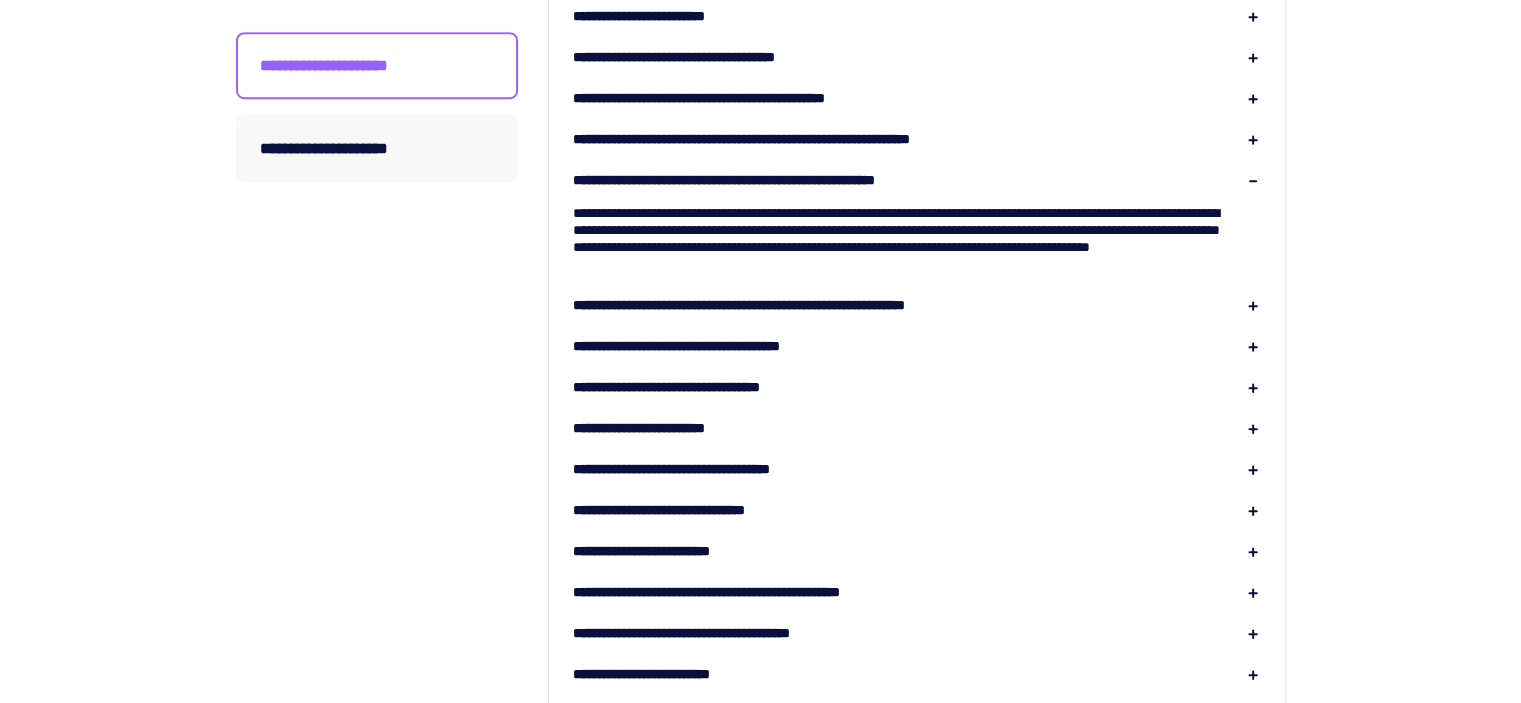 scroll, scrollTop: 1230, scrollLeft: 0, axis: vertical 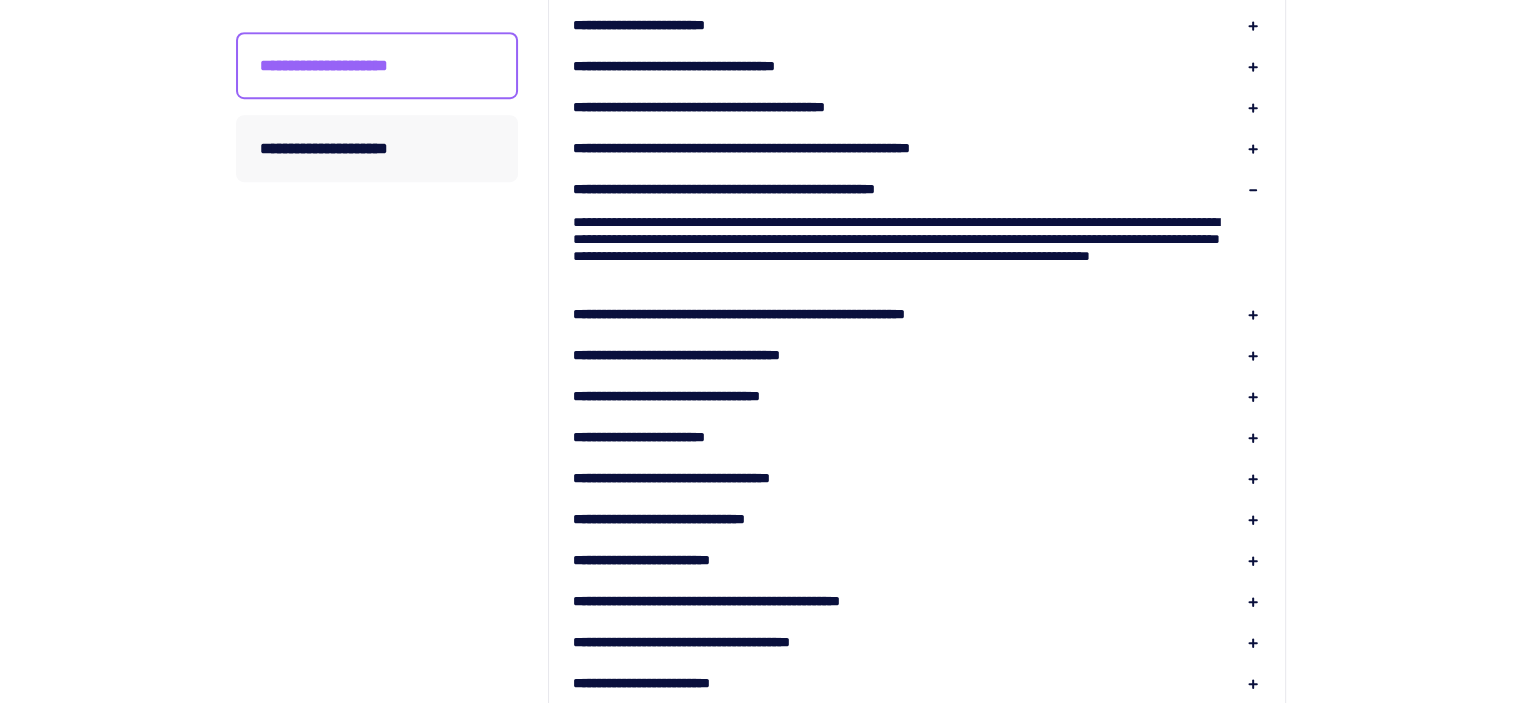 click on "**********" at bounding box center (760, 364) 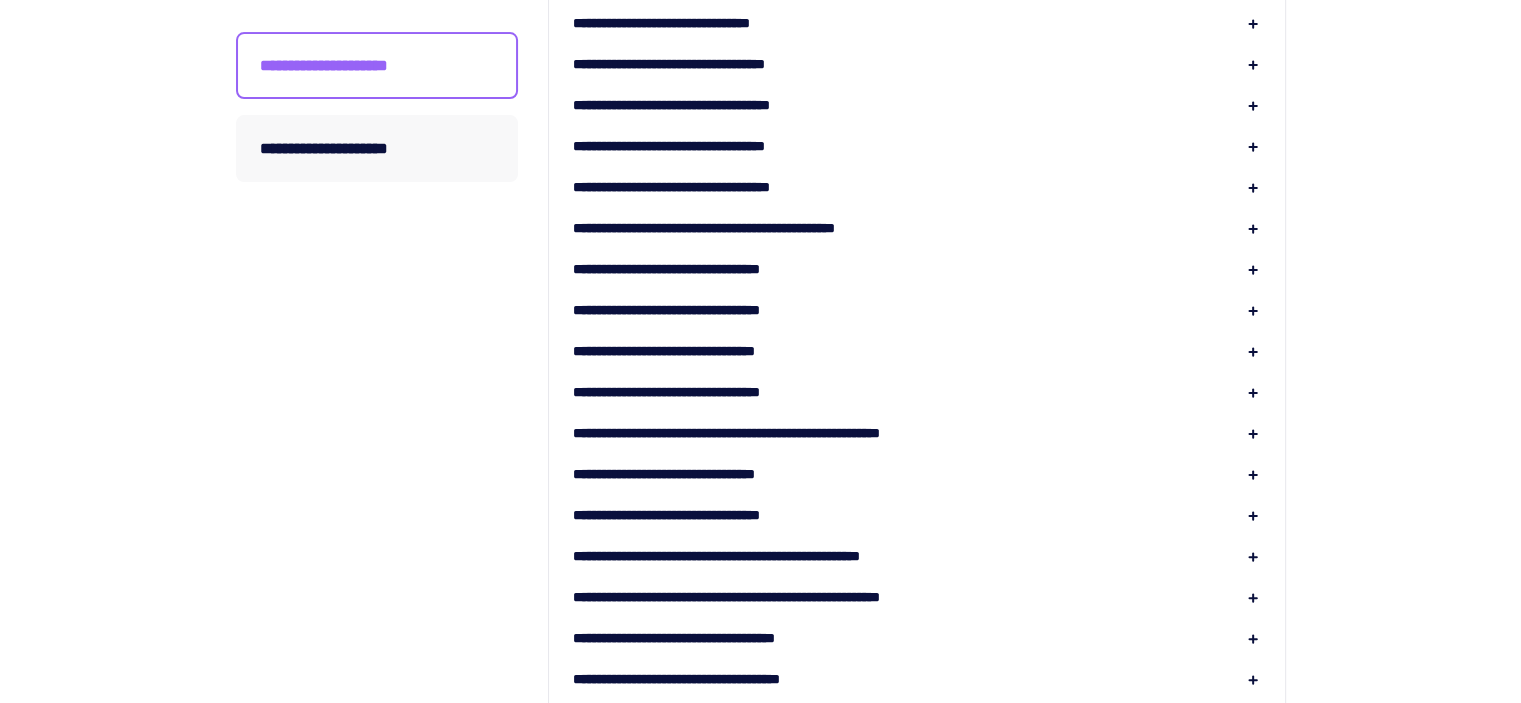 scroll, scrollTop: 0, scrollLeft: 0, axis: both 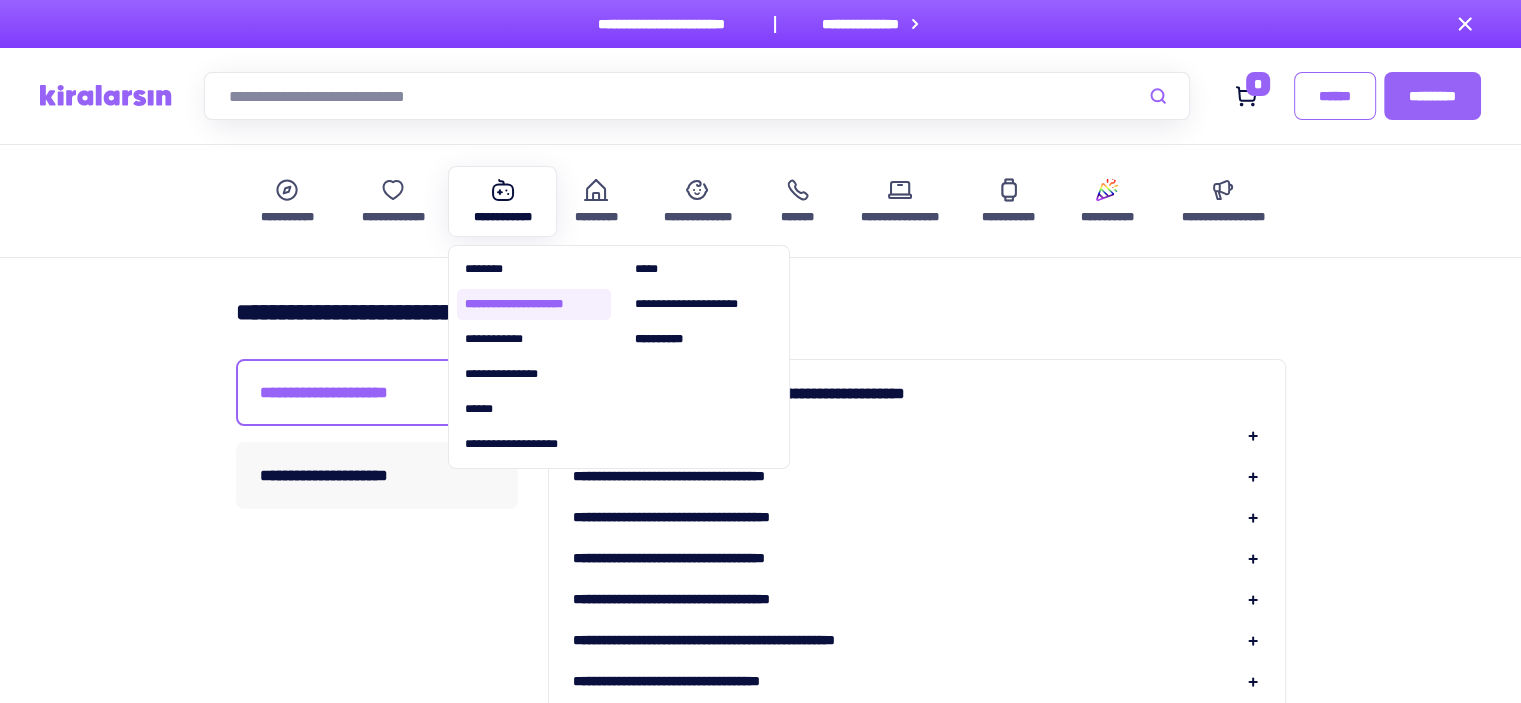 click on "**********" at bounding box center (534, 304) 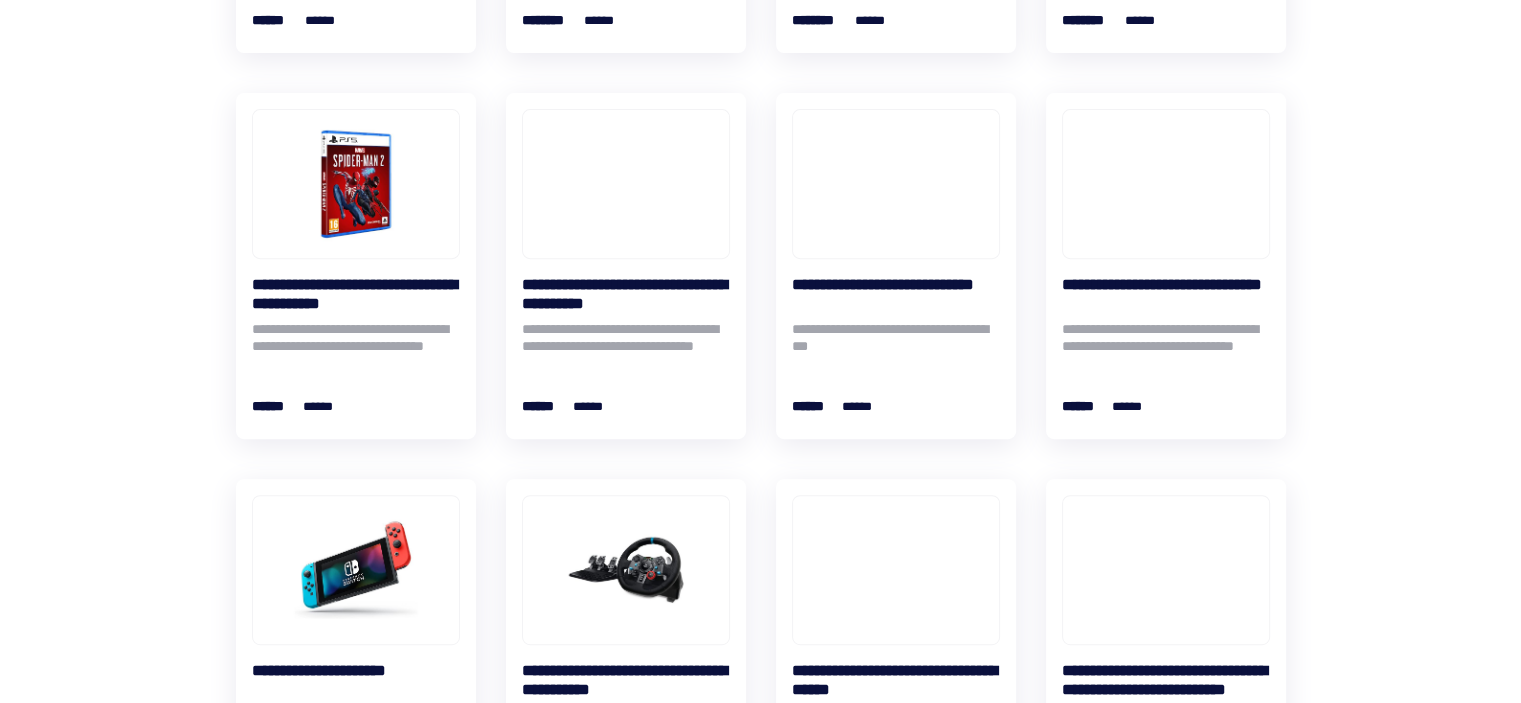 scroll, scrollTop: 710, scrollLeft: 0, axis: vertical 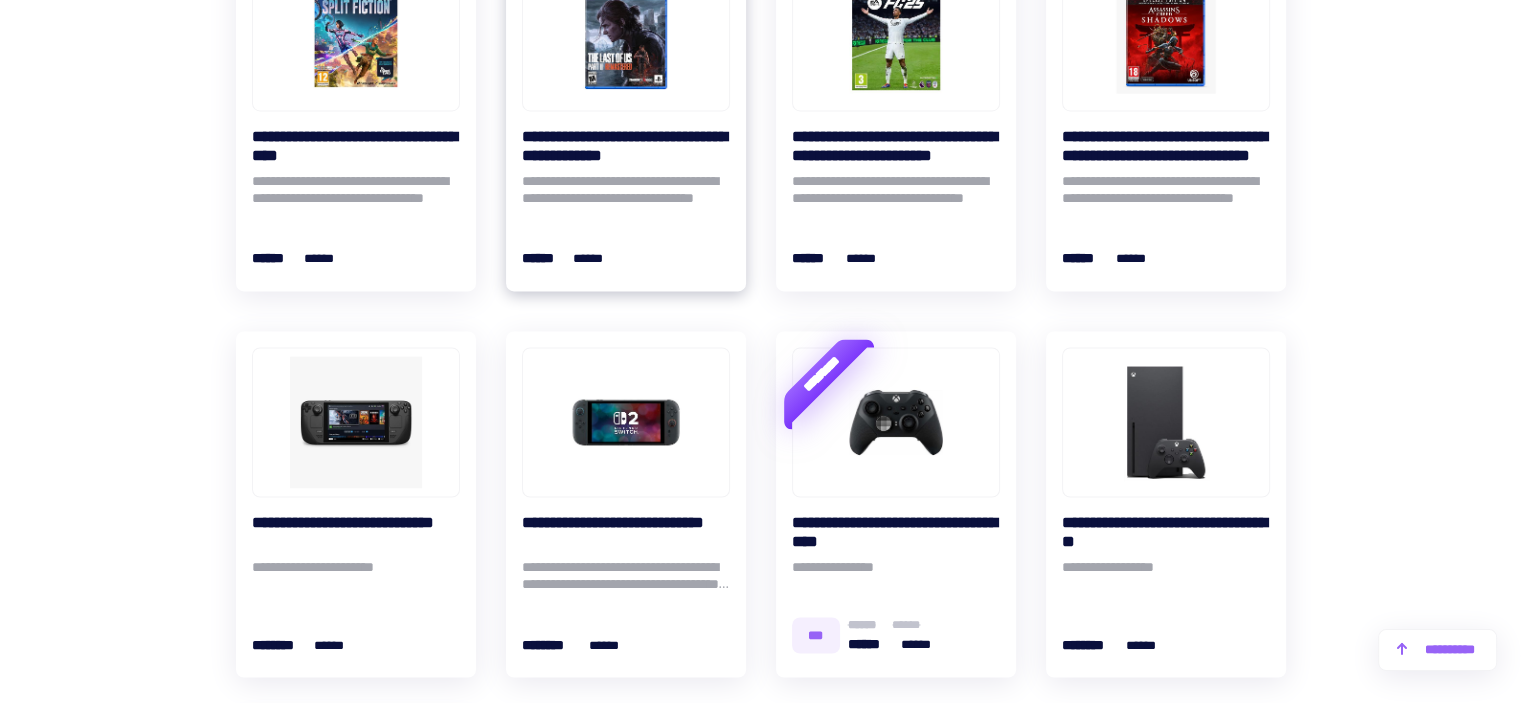 click on "**********" at bounding box center [626, 146] 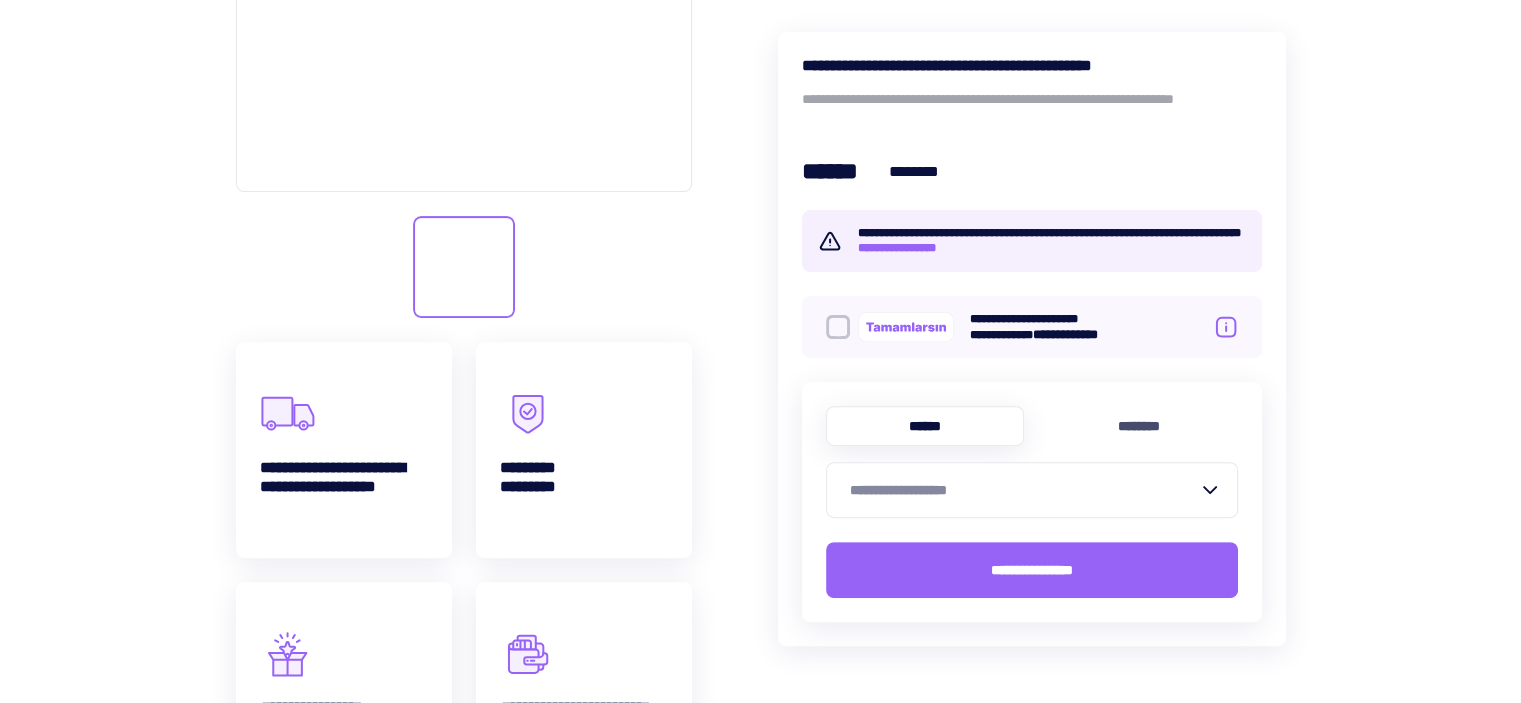 scroll, scrollTop: 619, scrollLeft: 0, axis: vertical 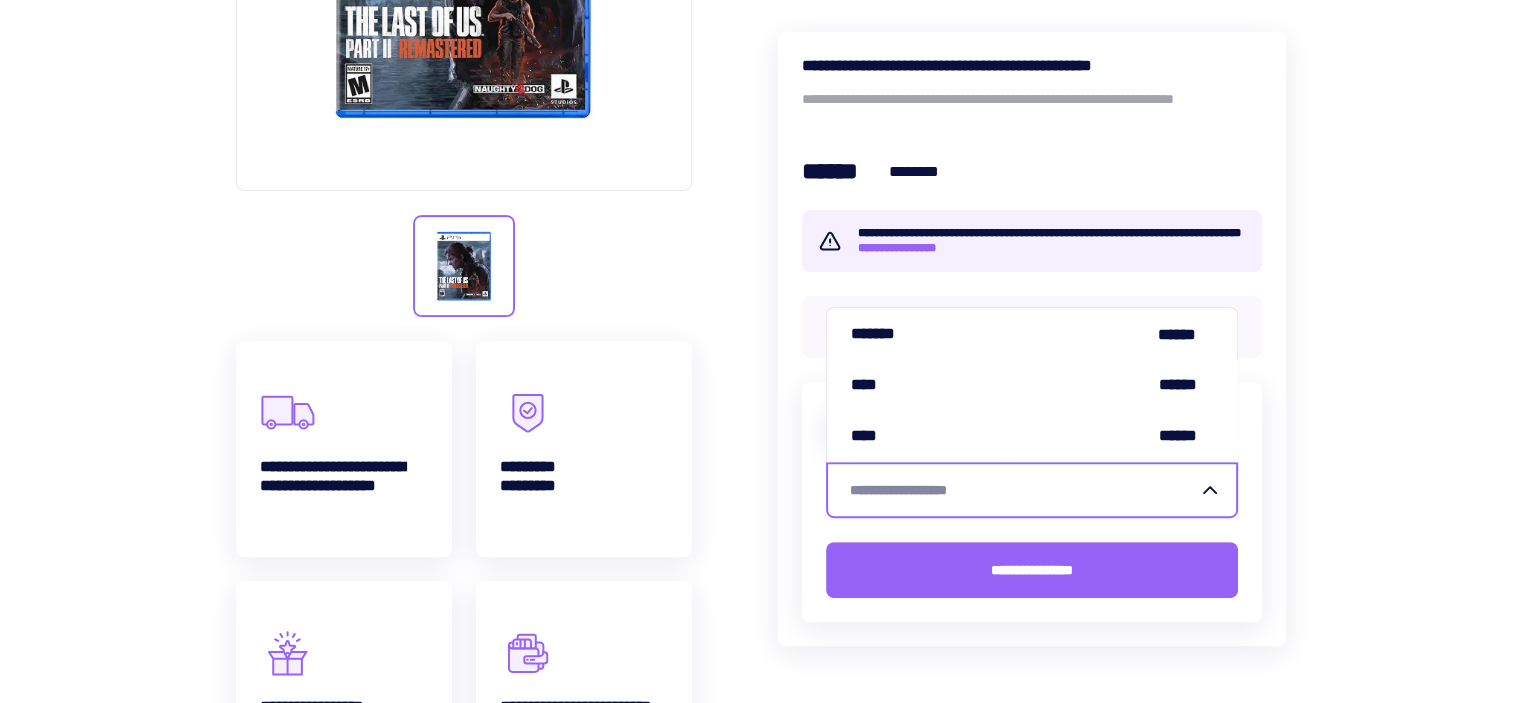 click on "**********" at bounding box center [1020, 490] 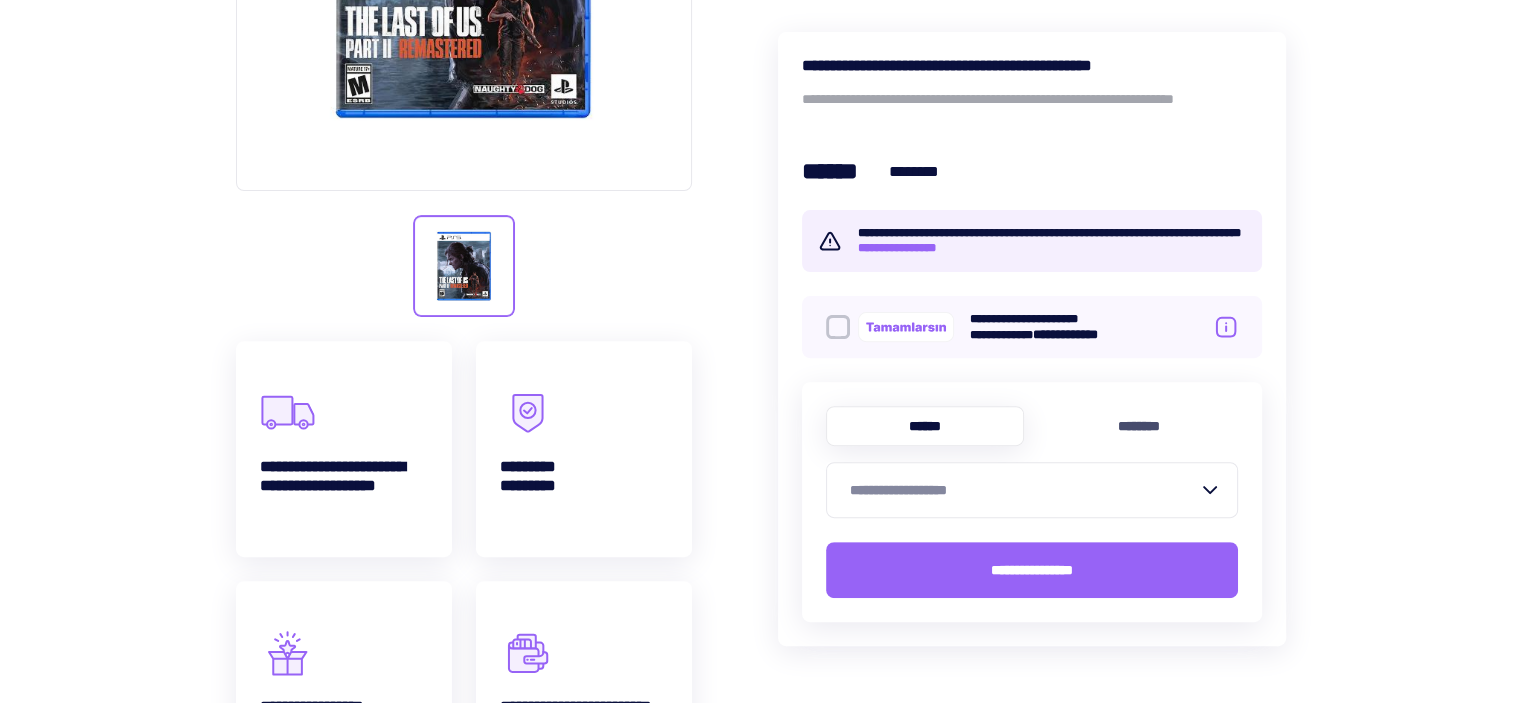 click on "**********" at bounding box center [760, 527] 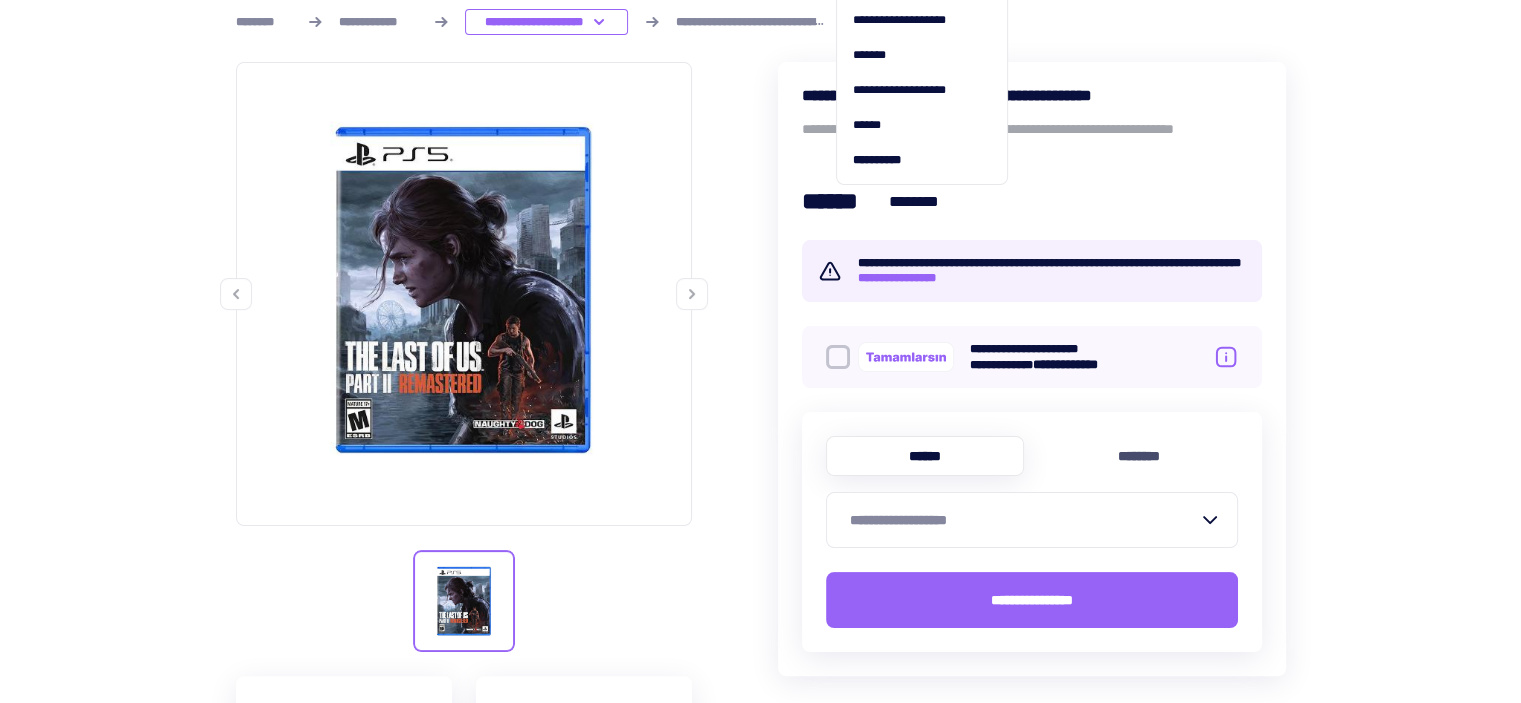 scroll, scrollTop: 292, scrollLeft: 0, axis: vertical 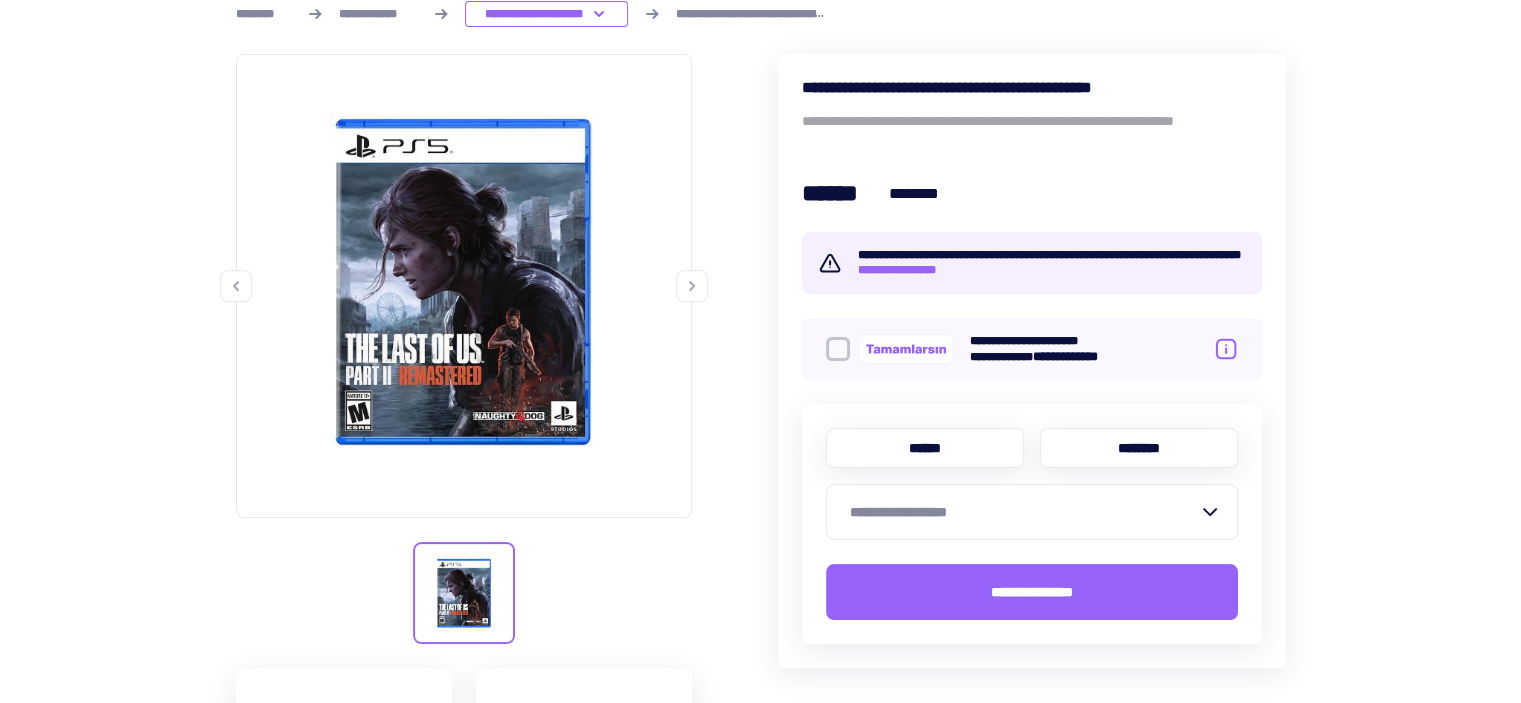 click on "********" at bounding box center [1139, 448] 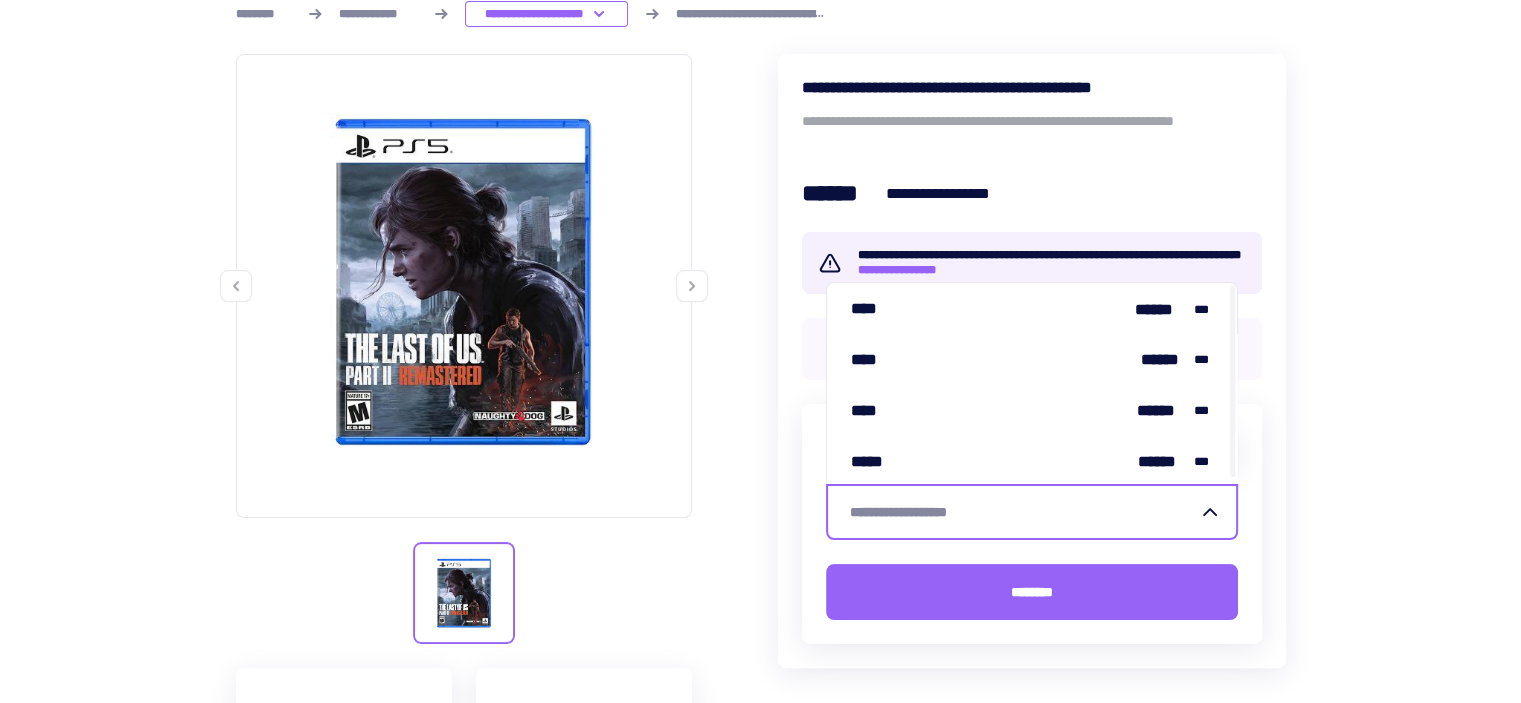 click on "**********" at bounding box center [1020, 512] 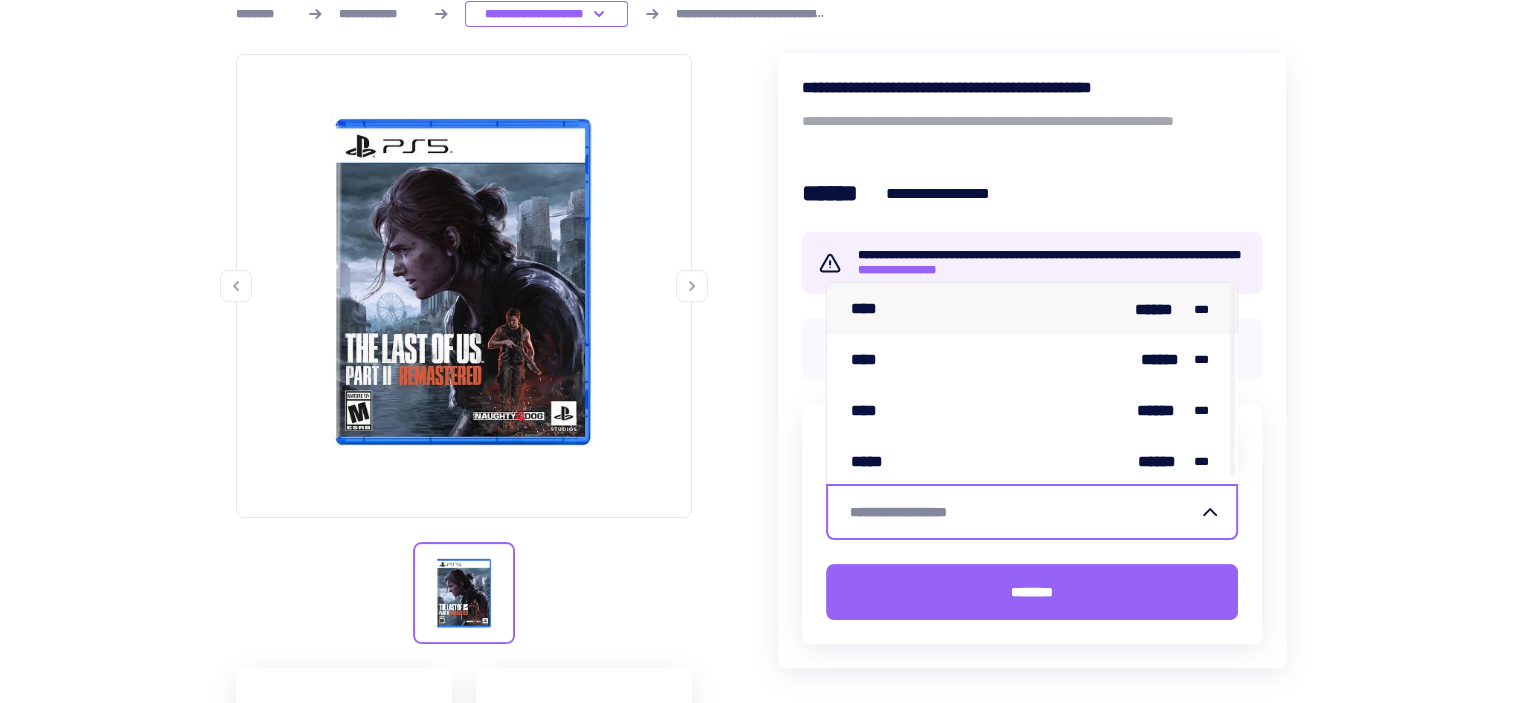 scroll, scrollTop: 4, scrollLeft: 0, axis: vertical 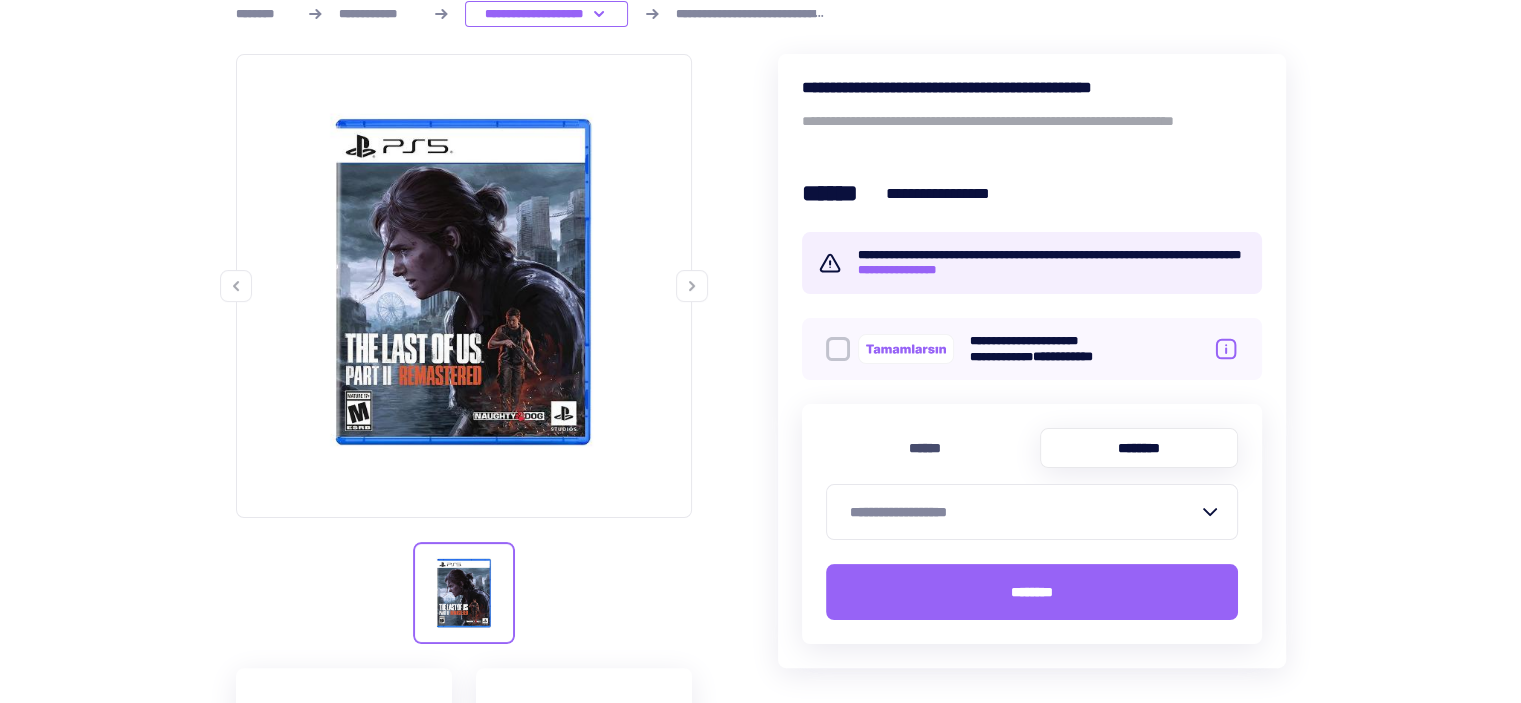 click on "**********" at bounding box center (760, 854) 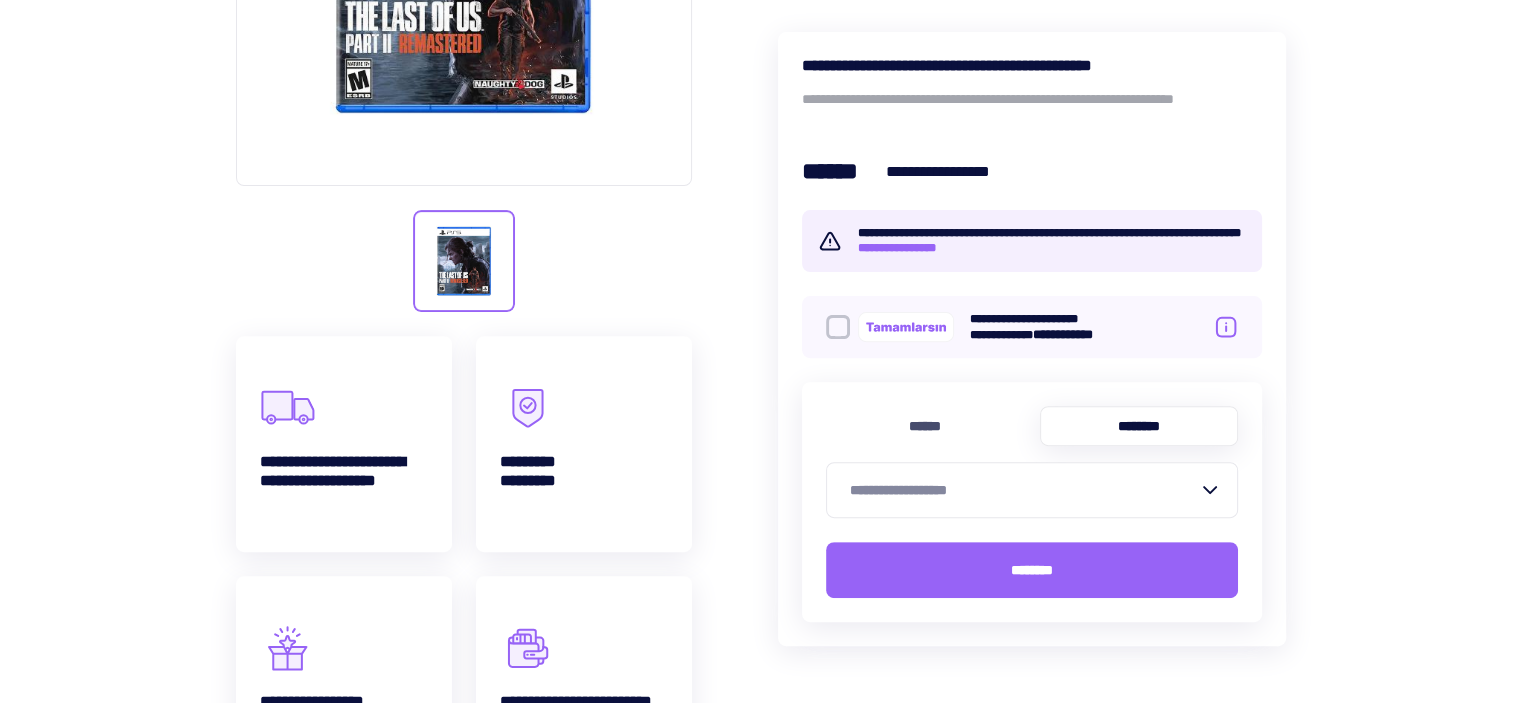 scroll, scrollTop: 624, scrollLeft: 0, axis: vertical 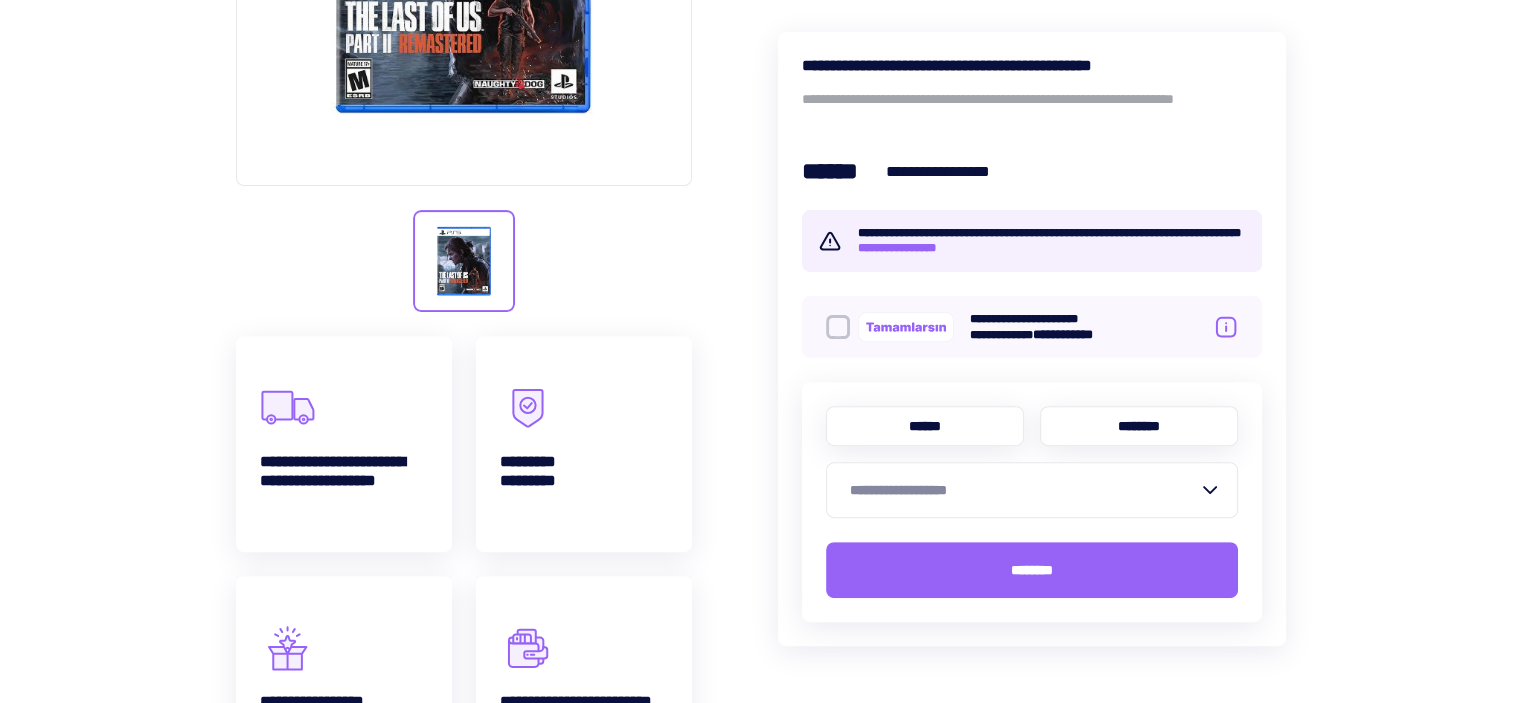 click on "******" at bounding box center [925, 426] 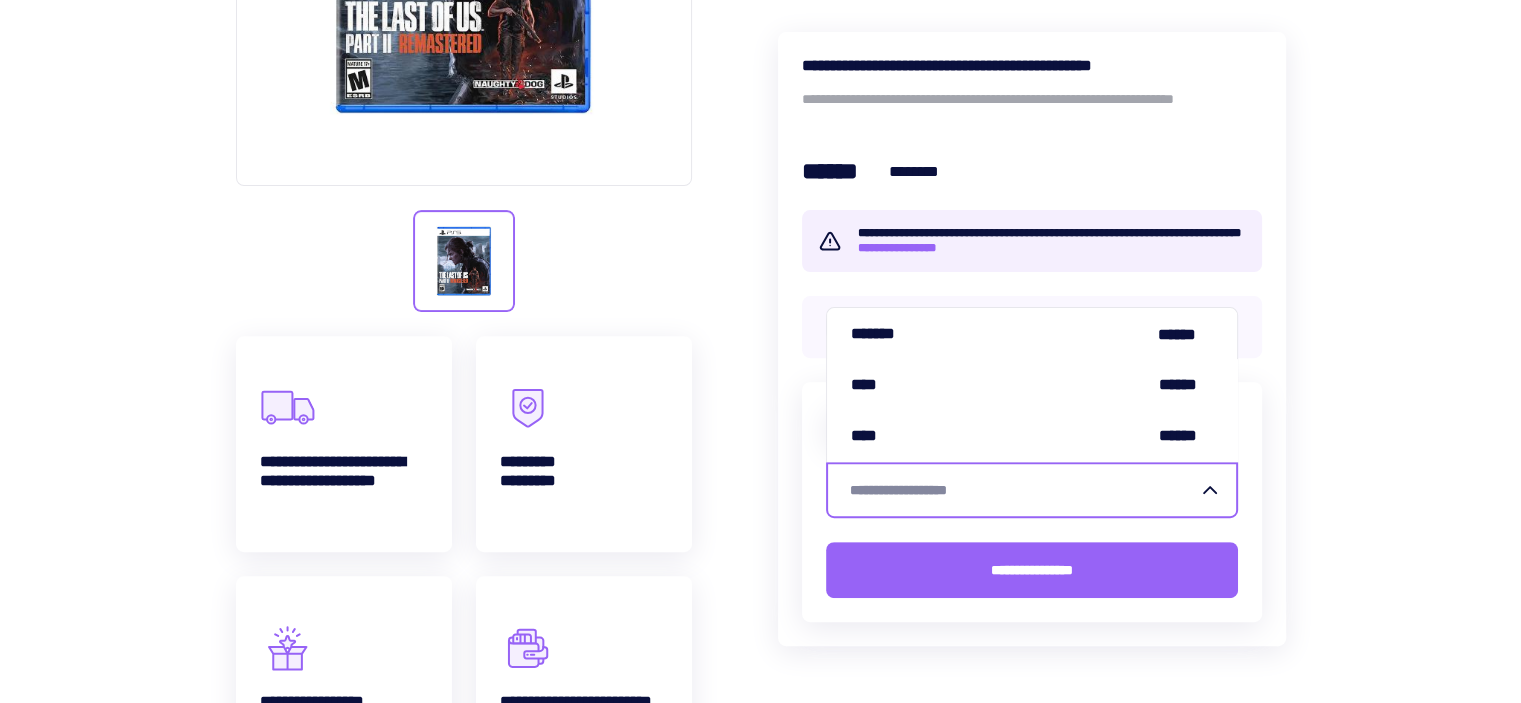 click on "**********" at bounding box center (1020, 490) 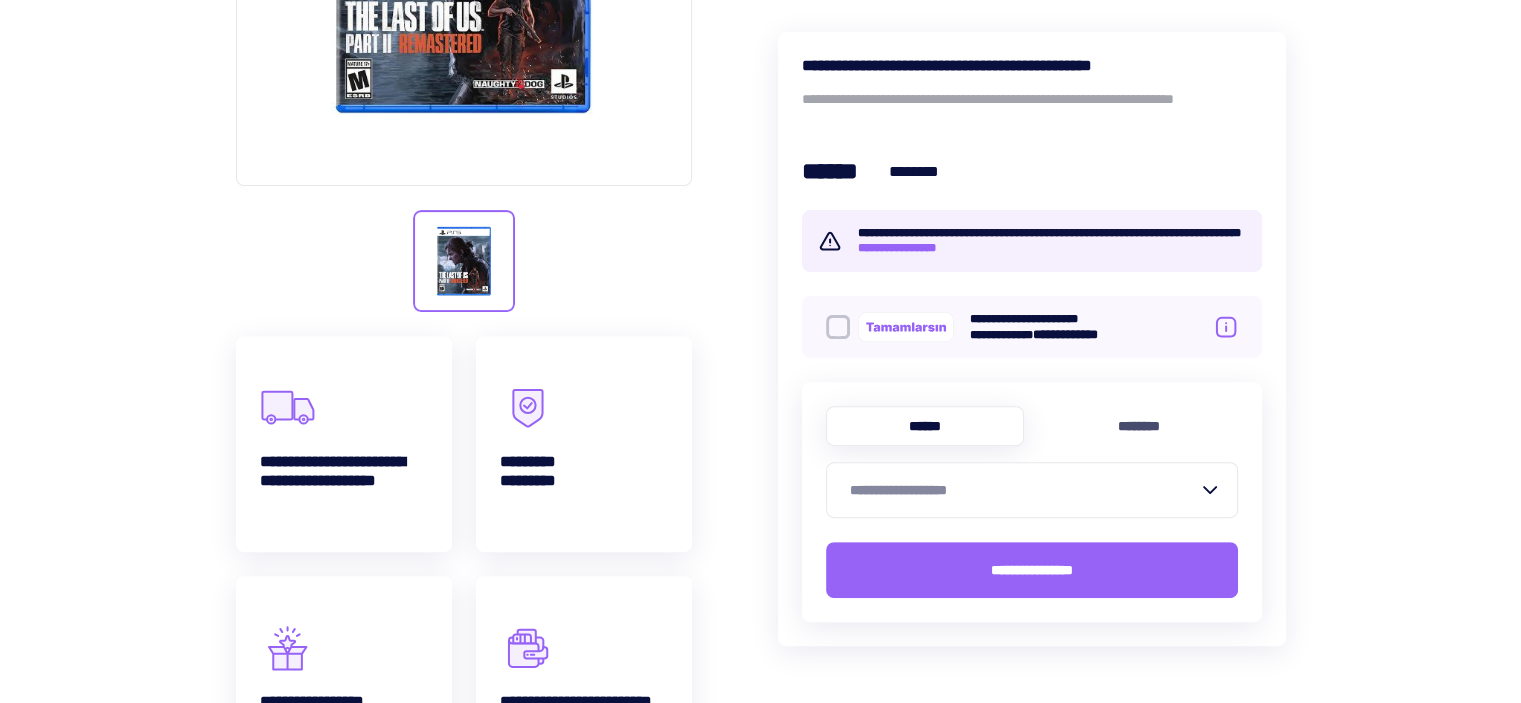 click on "**********" at bounding box center (1020, 490) 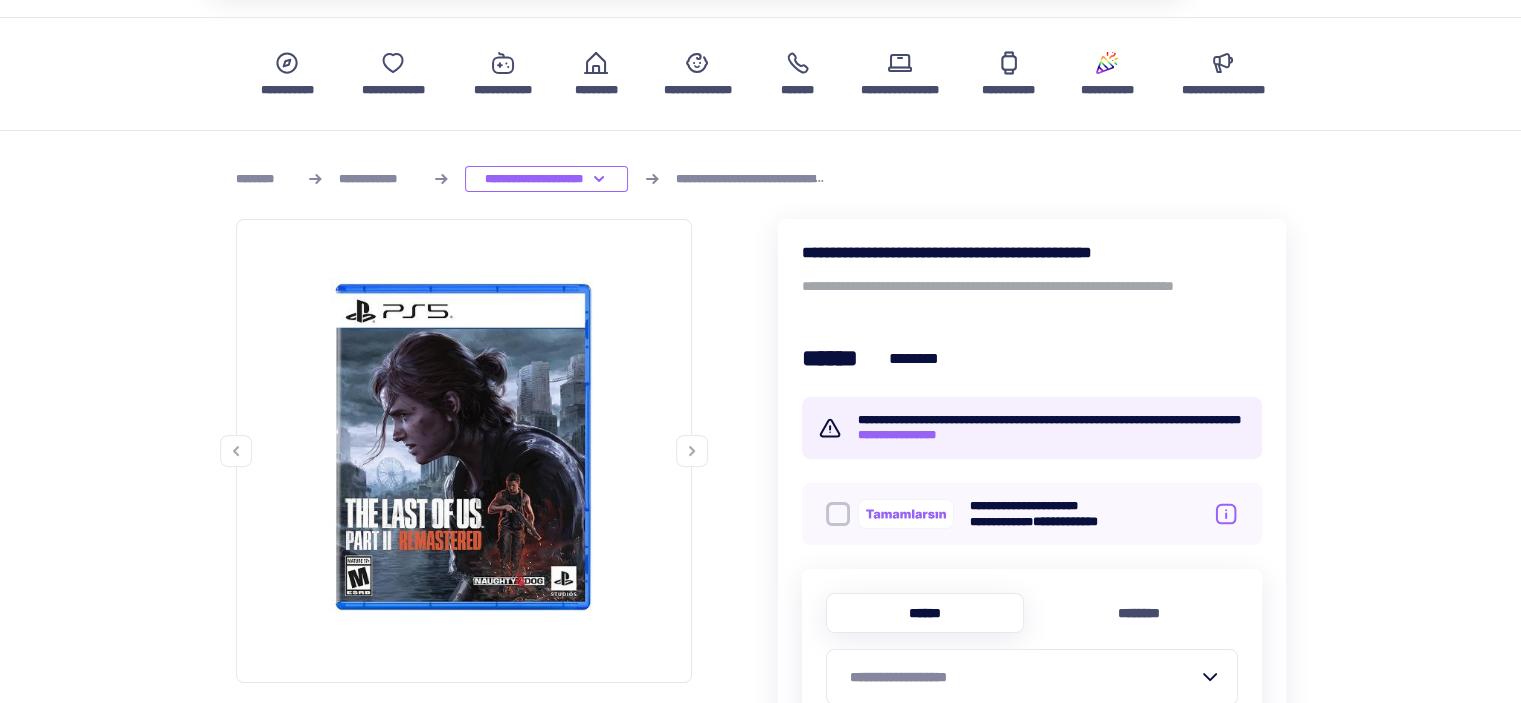 scroll, scrollTop: 0, scrollLeft: 0, axis: both 